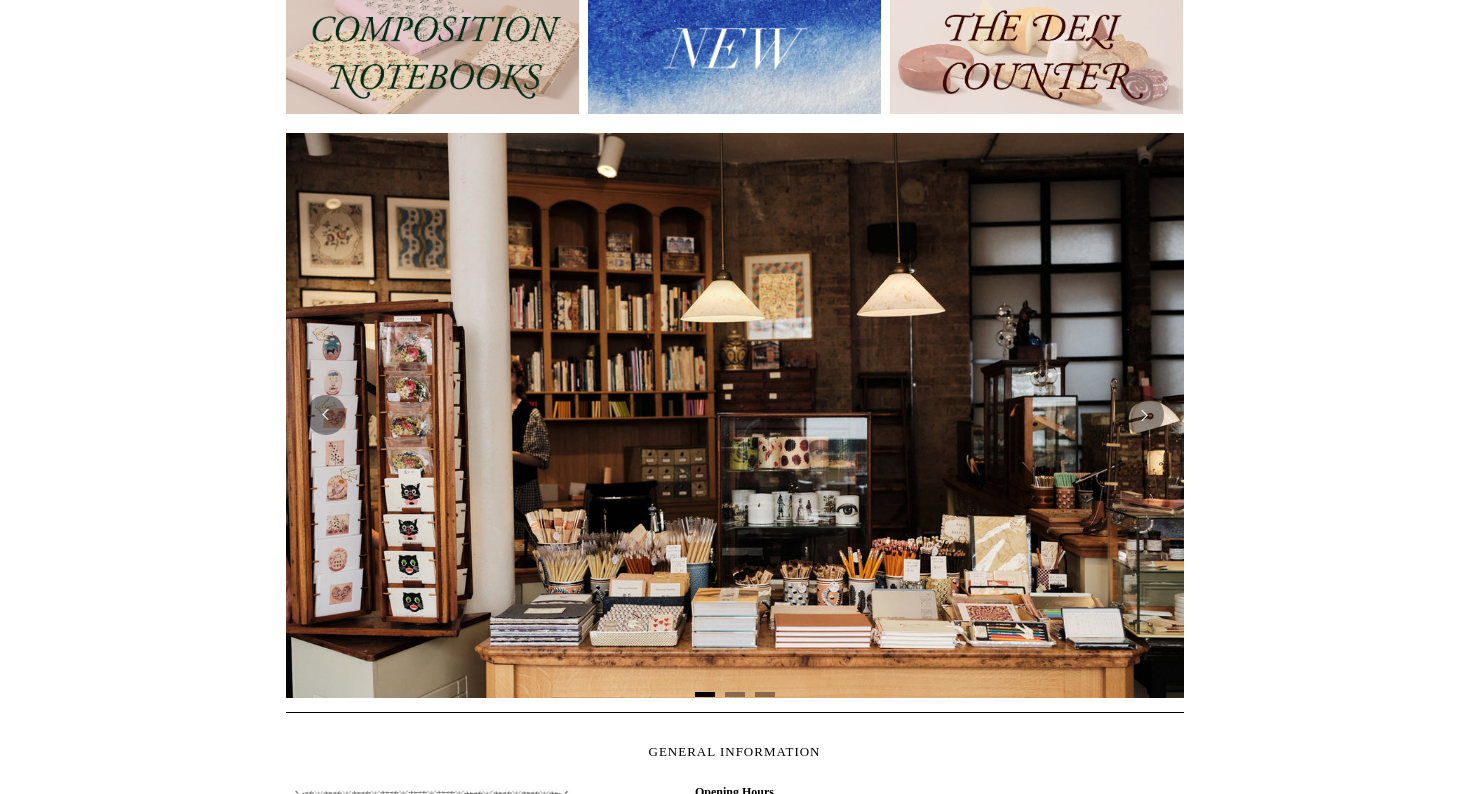 scroll, scrollTop: 321, scrollLeft: 0, axis: vertical 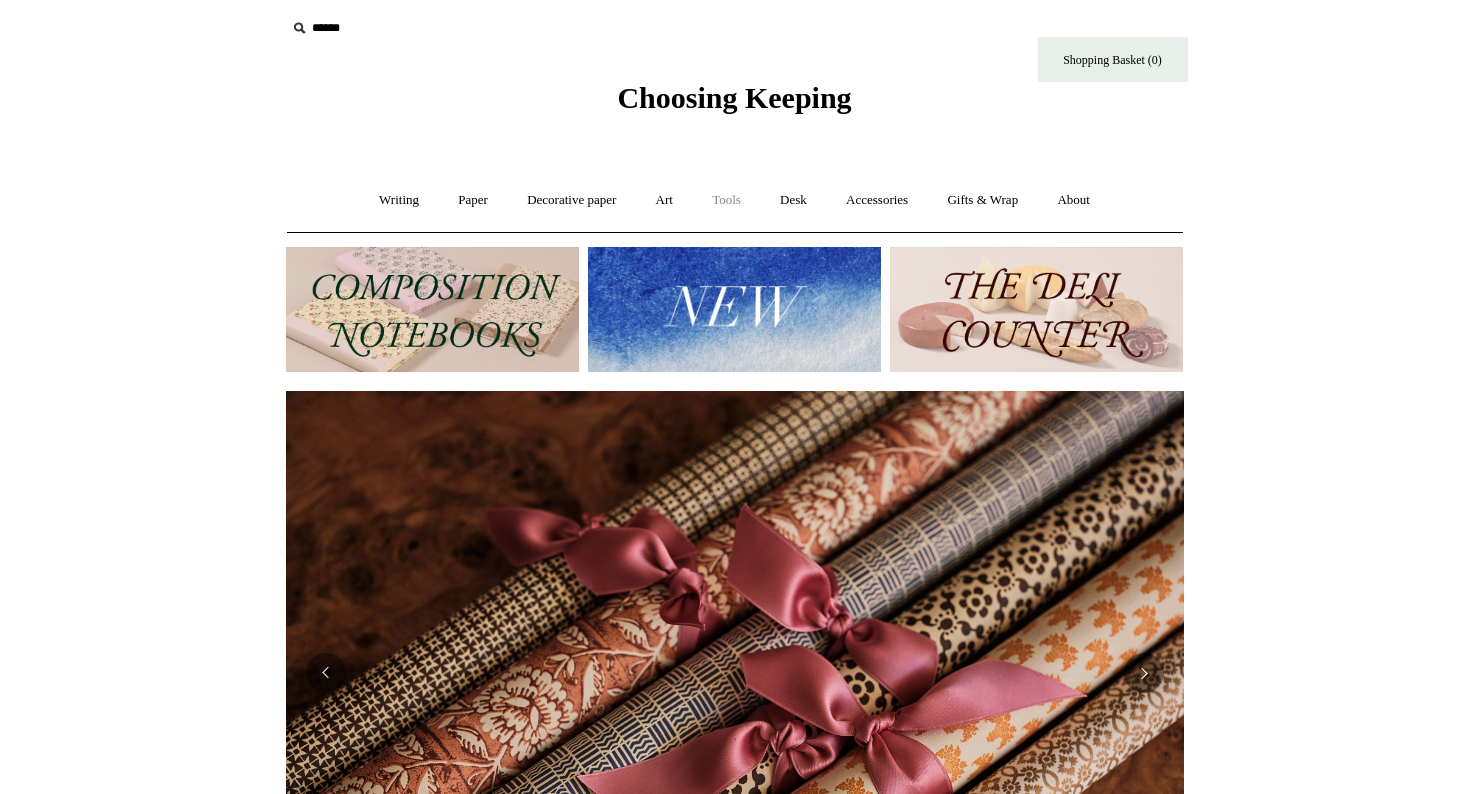 click on "Tools +" at bounding box center [726, 200] 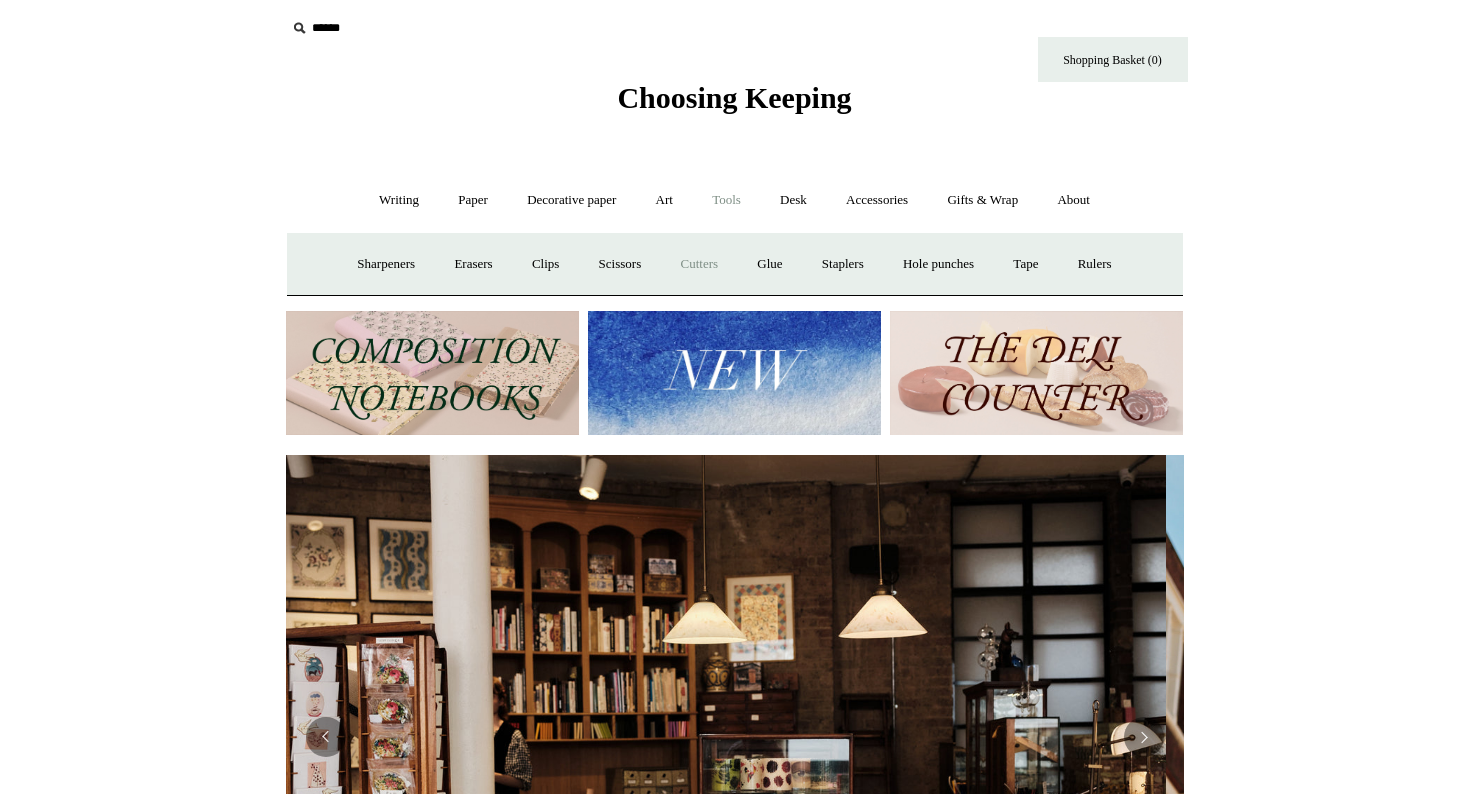 scroll, scrollTop: 0, scrollLeft: 0, axis: both 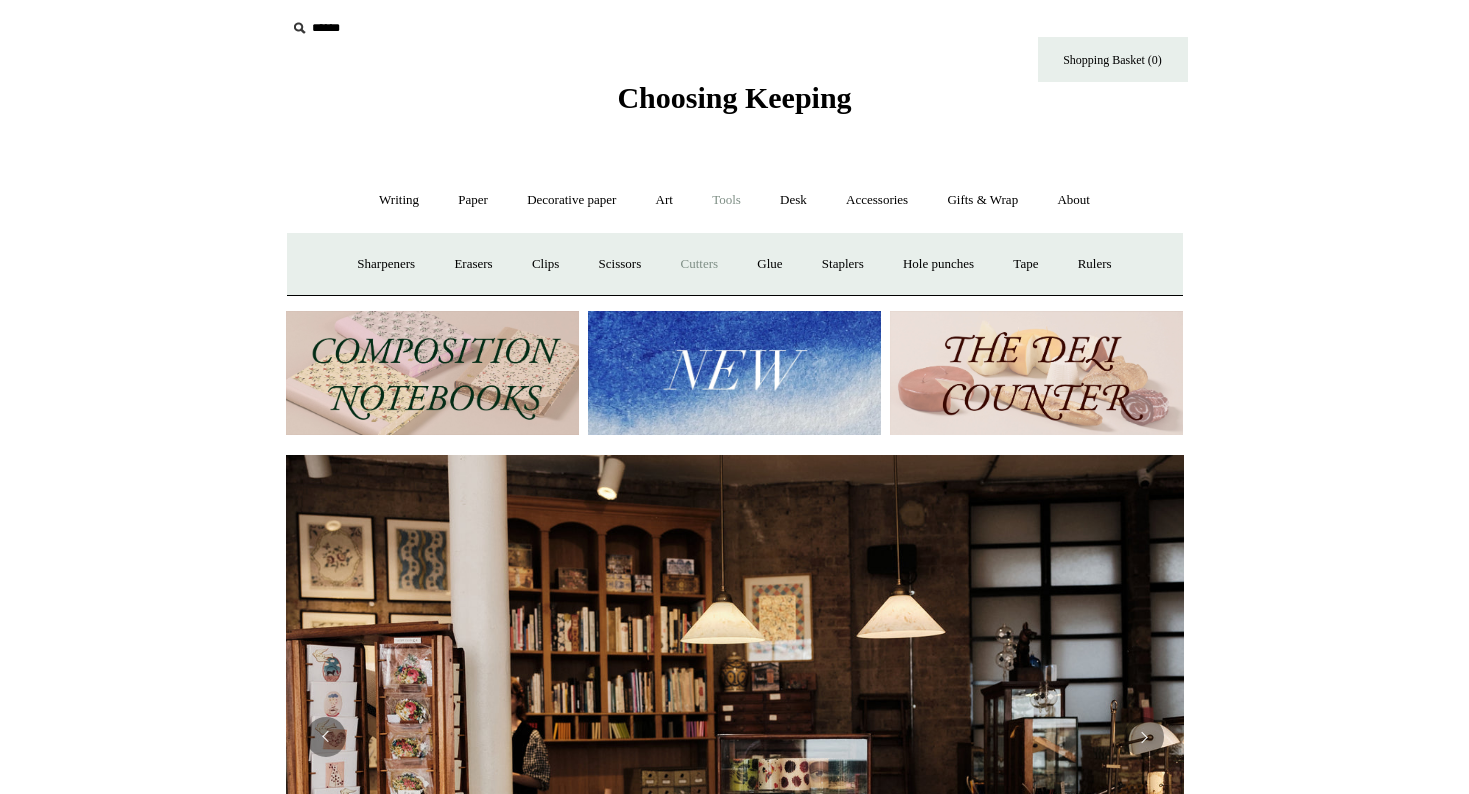 click on "Cutters" at bounding box center (699, 264) 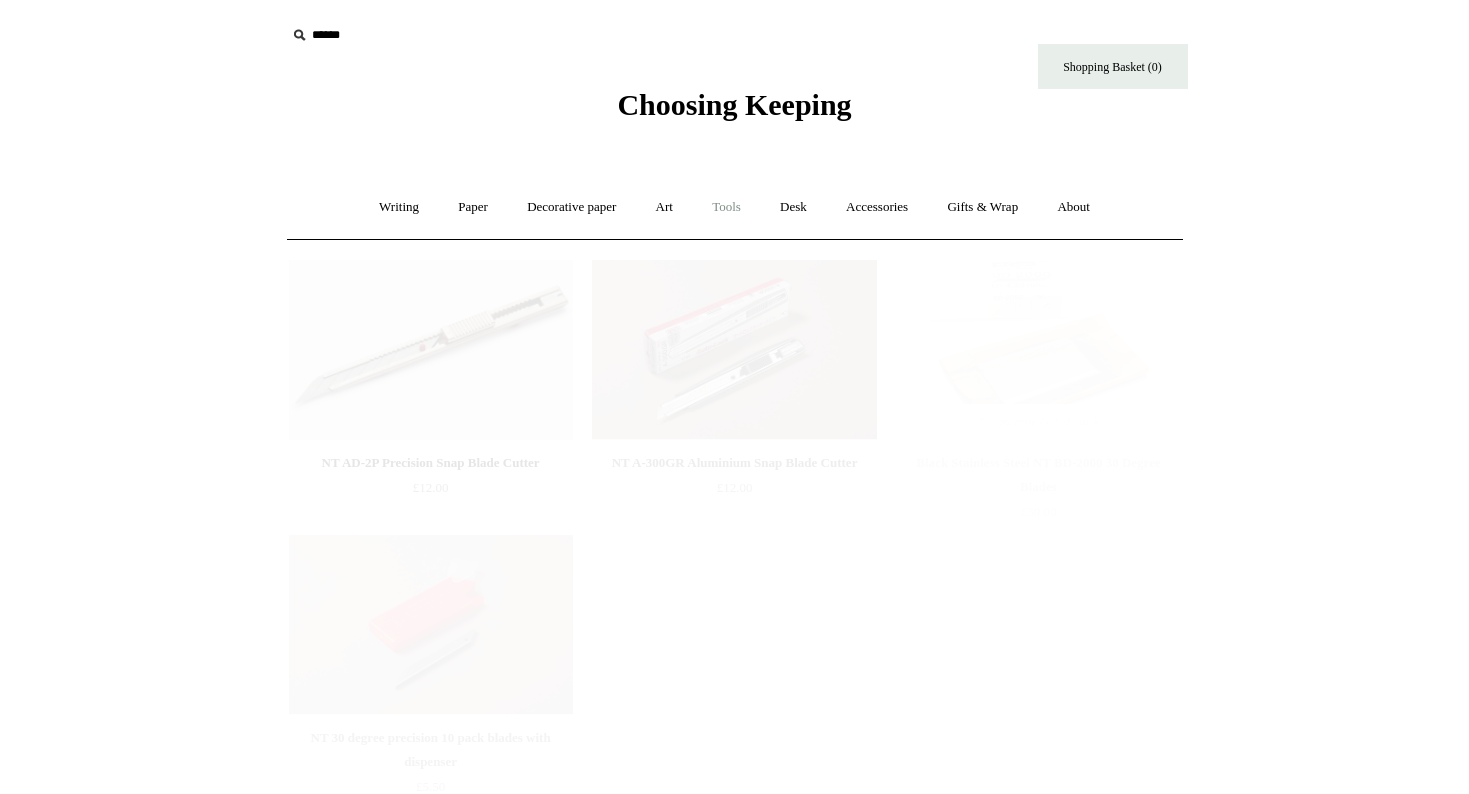 scroll, scrollTop: 0, scrollLeft: 0, axis: both 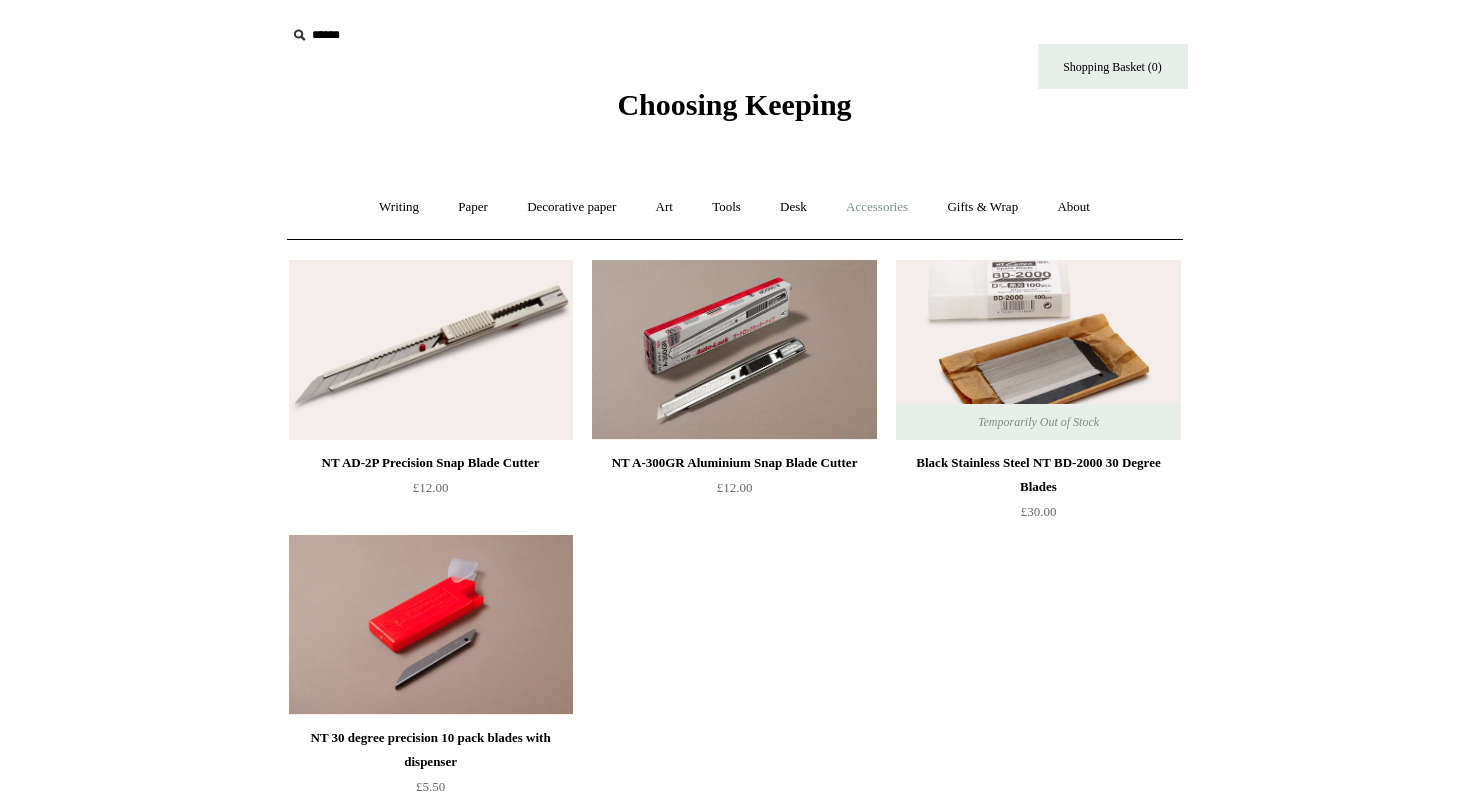 click on "Accessories +" at bounding box center (877, 207) 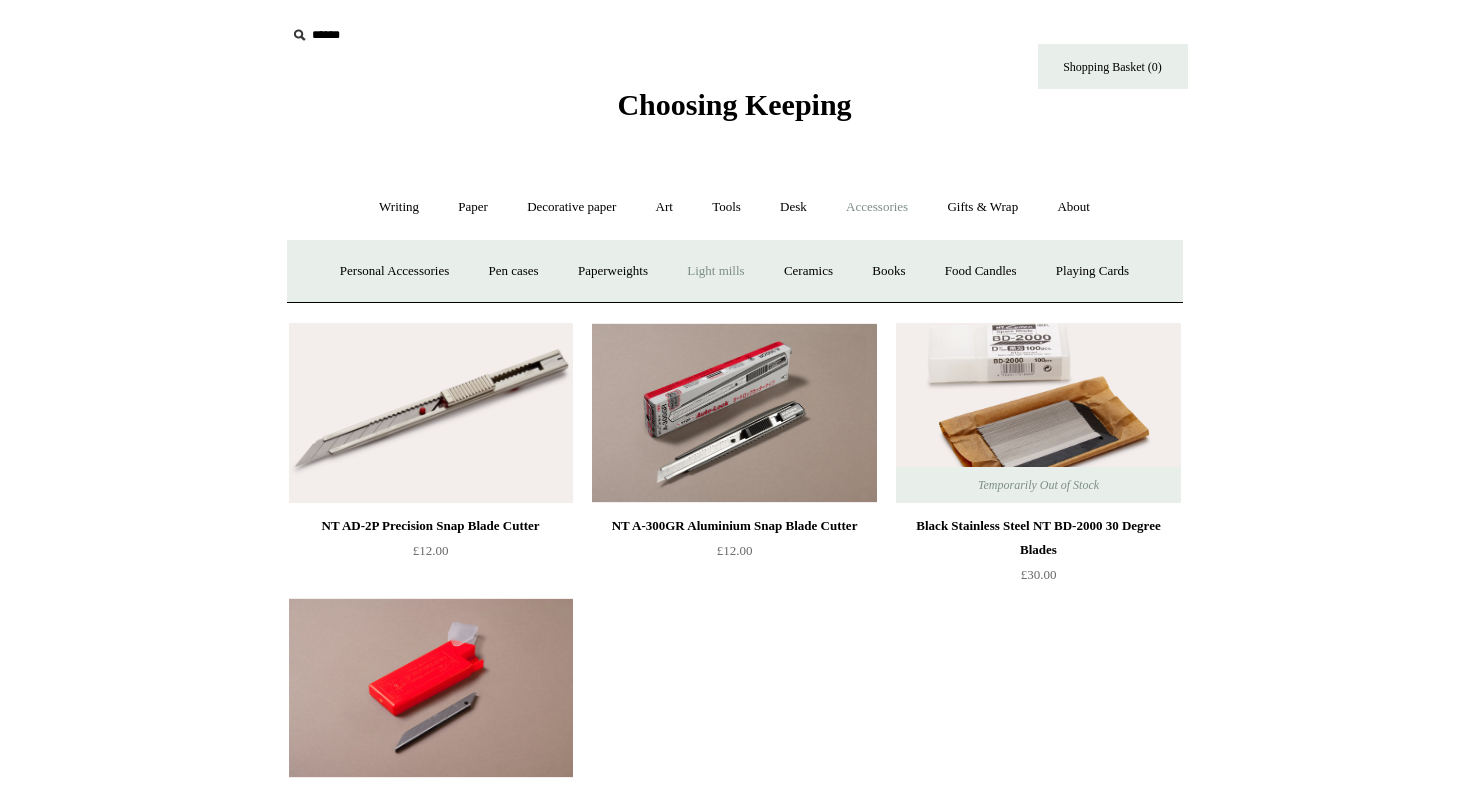 click on "Light mills" at bounding box center [715, 271] 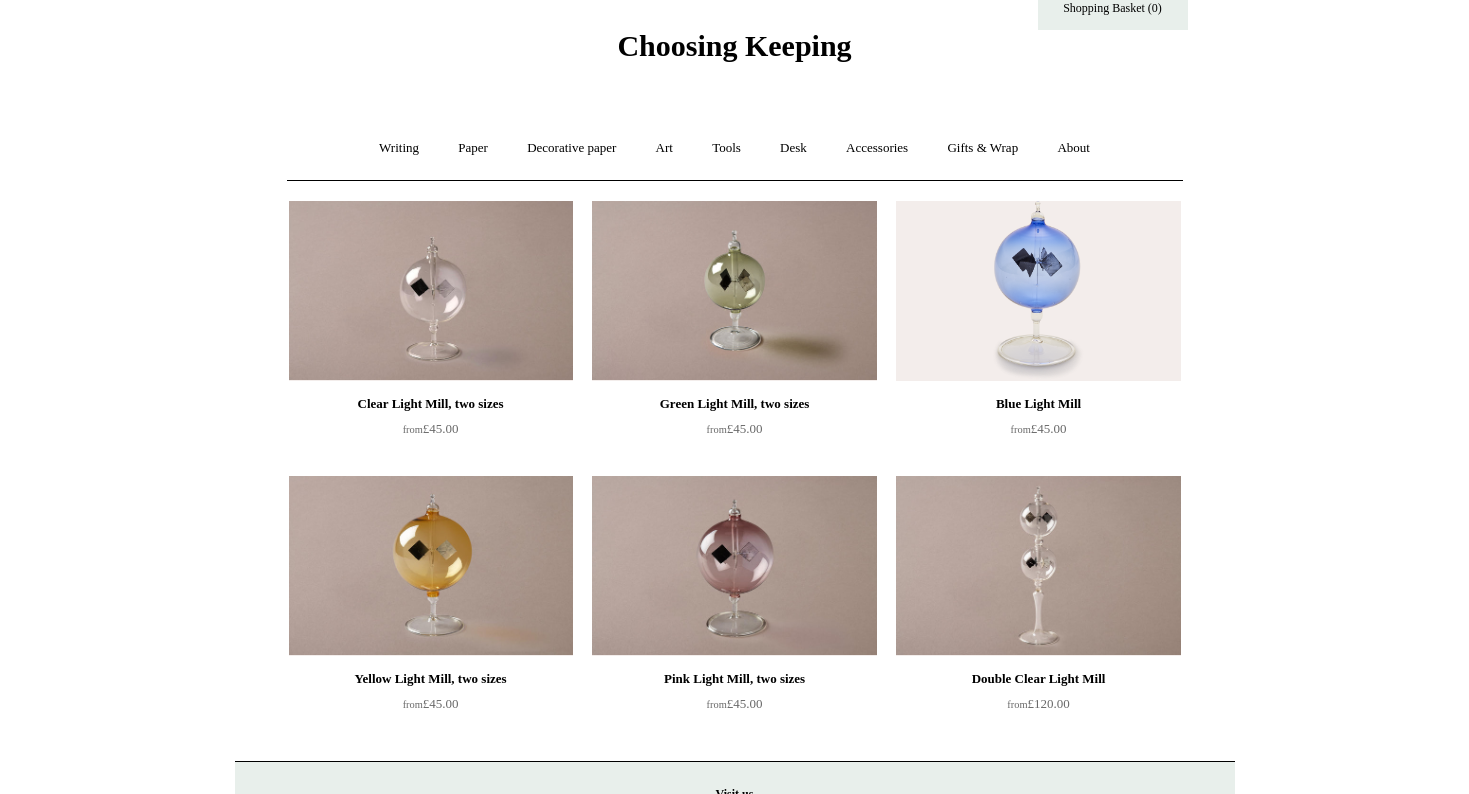scroll, scrollTop: 53, scrollLeft: 0, axis: vertical 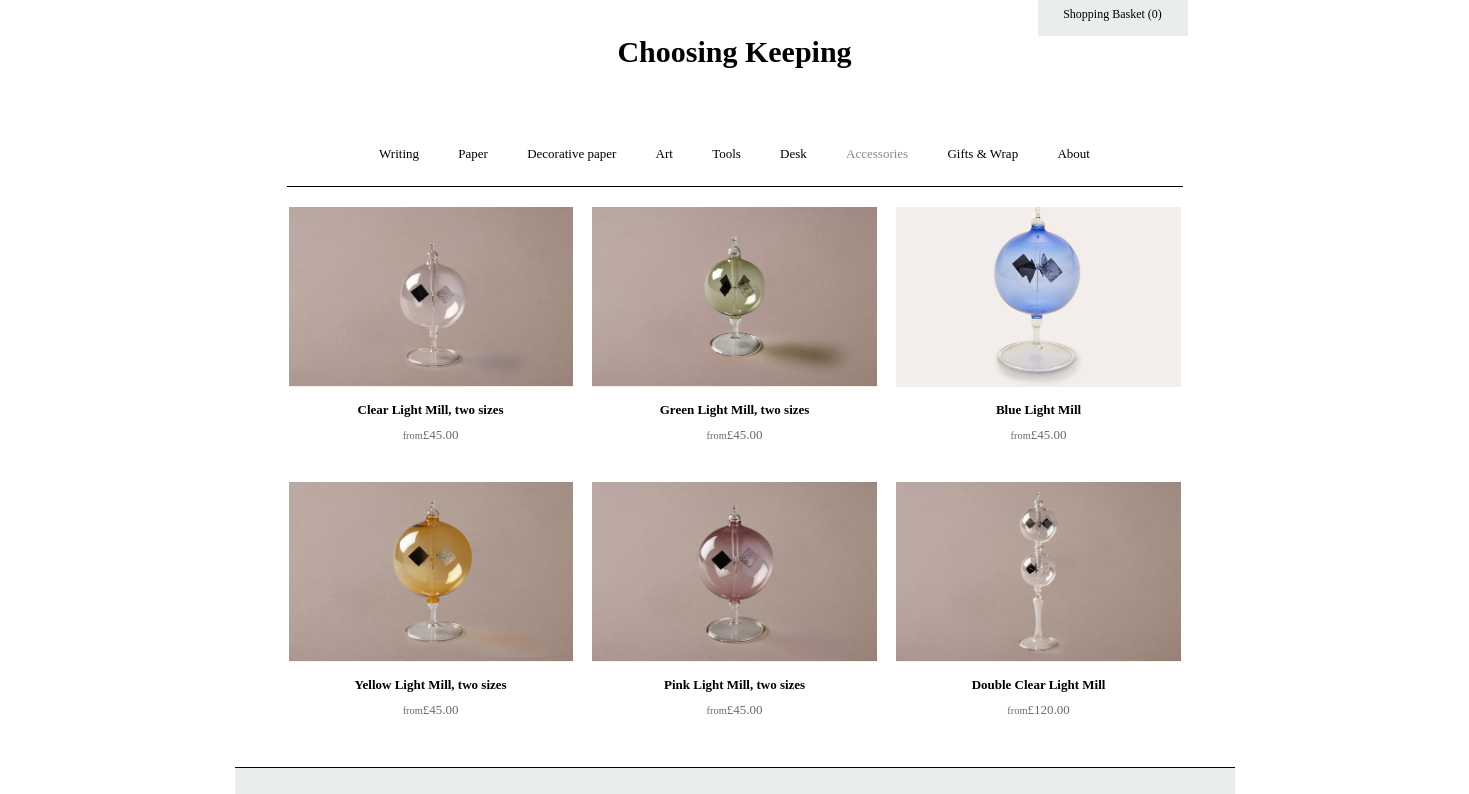 click on "Accessories +" at bounding box center (877, 154) 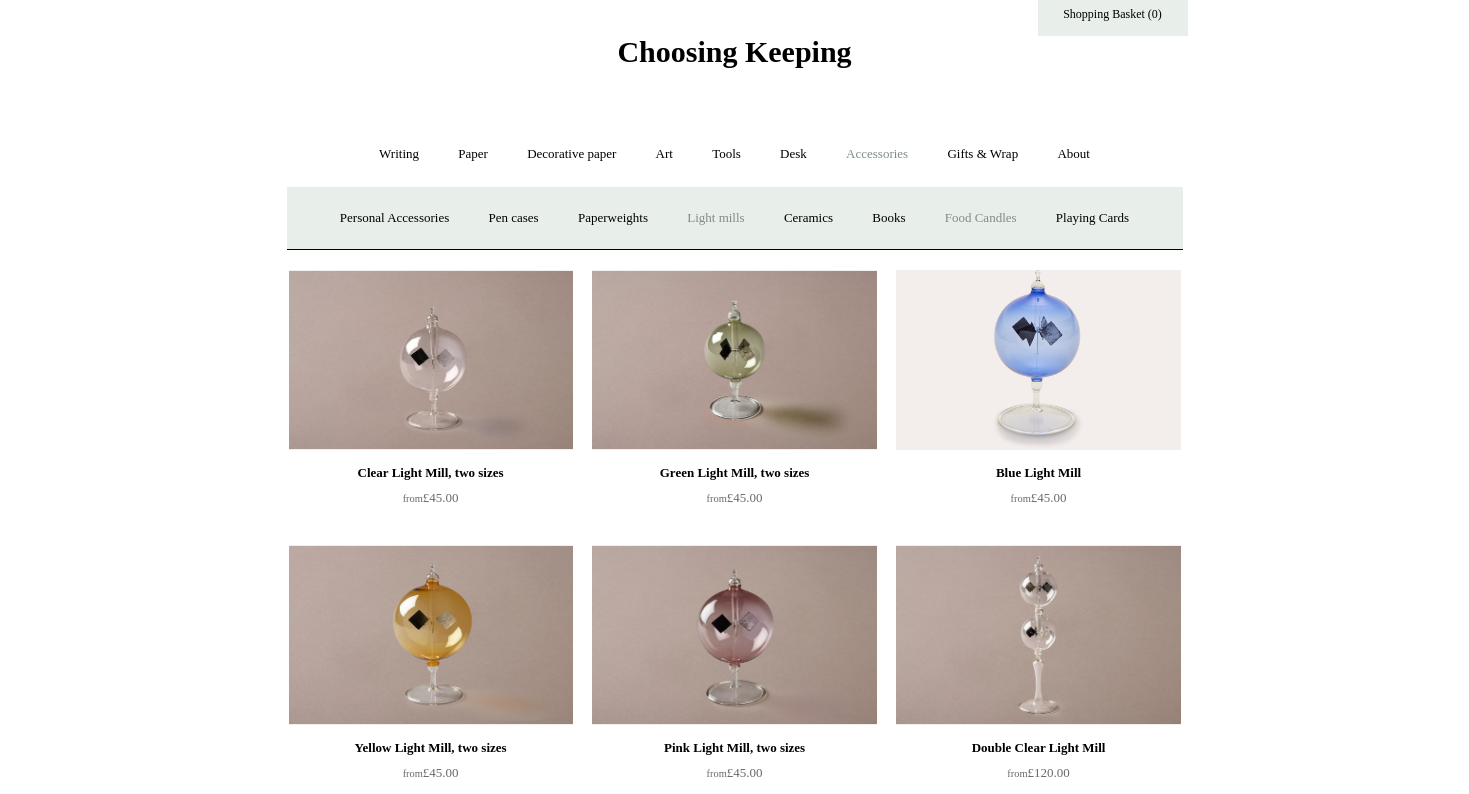 click on "Food Candles" at bounding box center [981, 218] 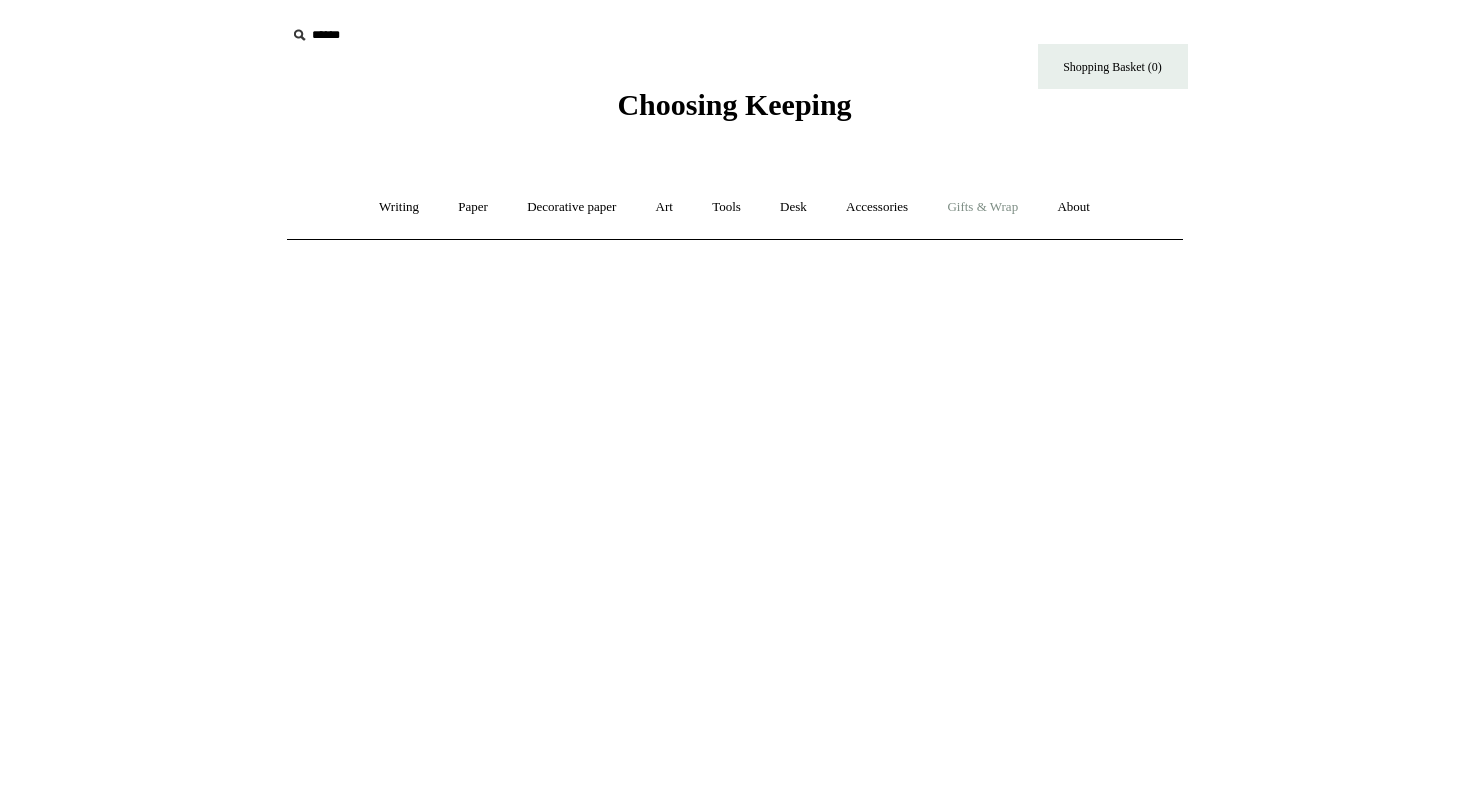 scroll, scrollTop: 0, scrollLeft: 0, axis: both 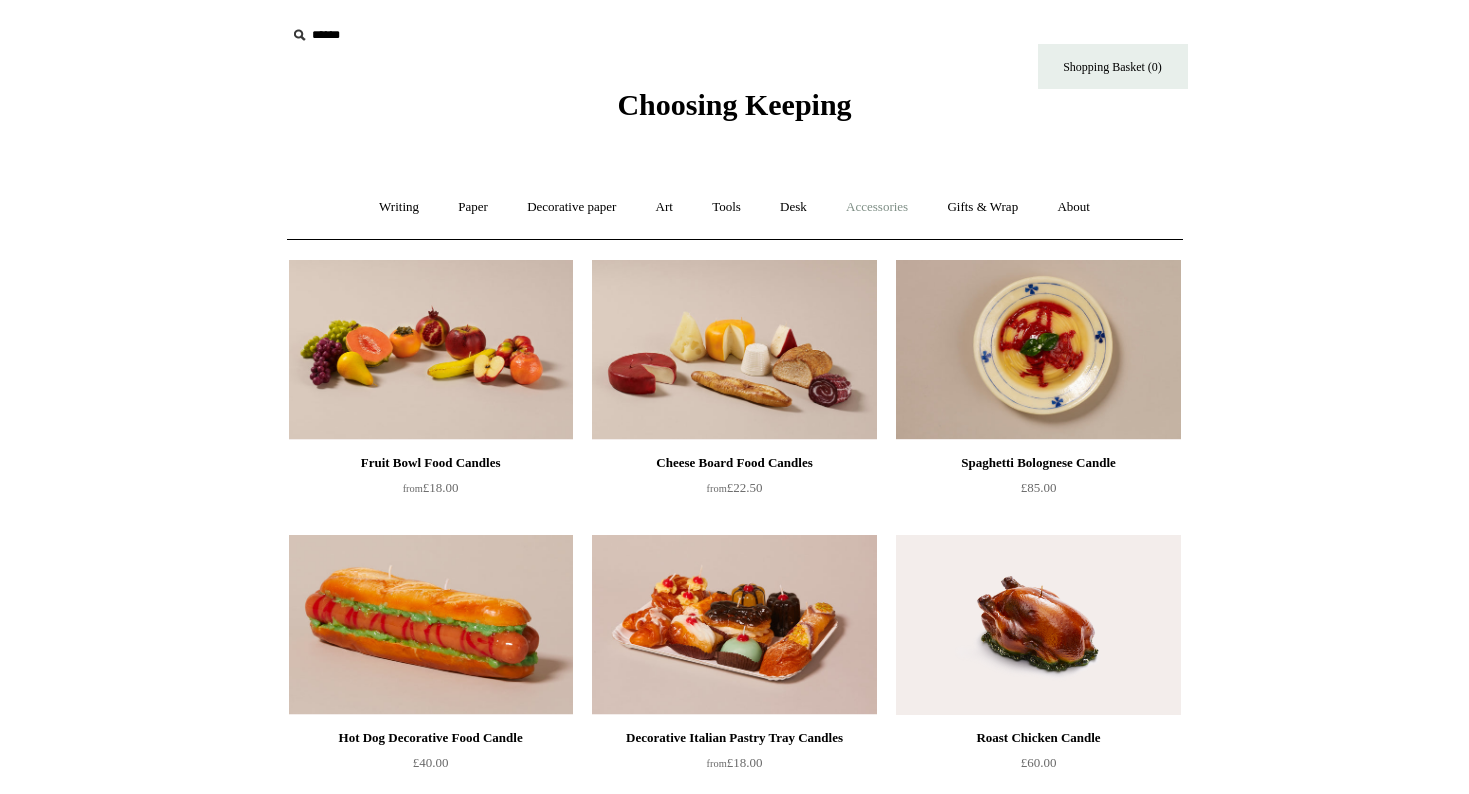 click on "Accessories +" at bounding box center (877, 207) 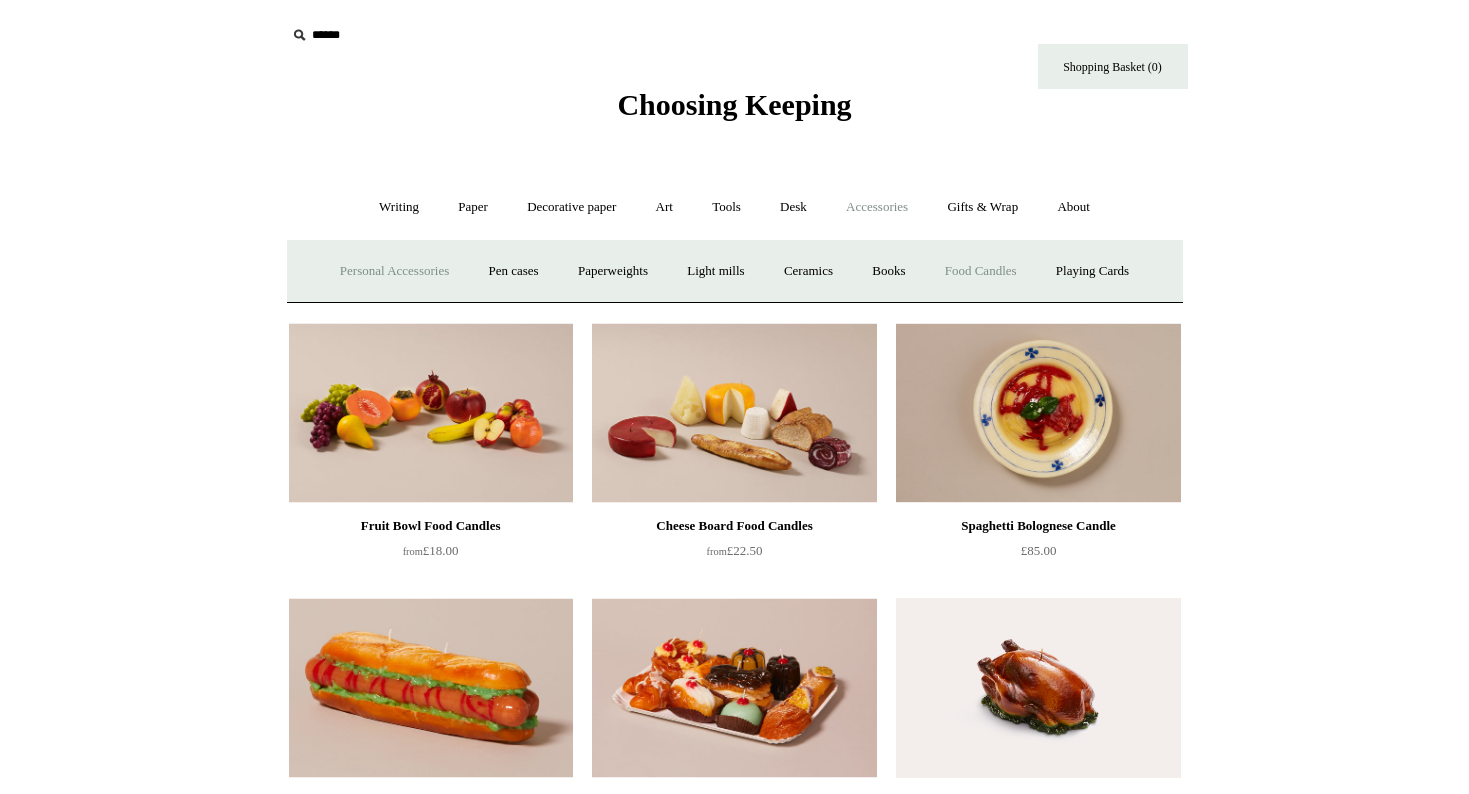 click on "Personal Accessories +" at bounding box center (394, 271) 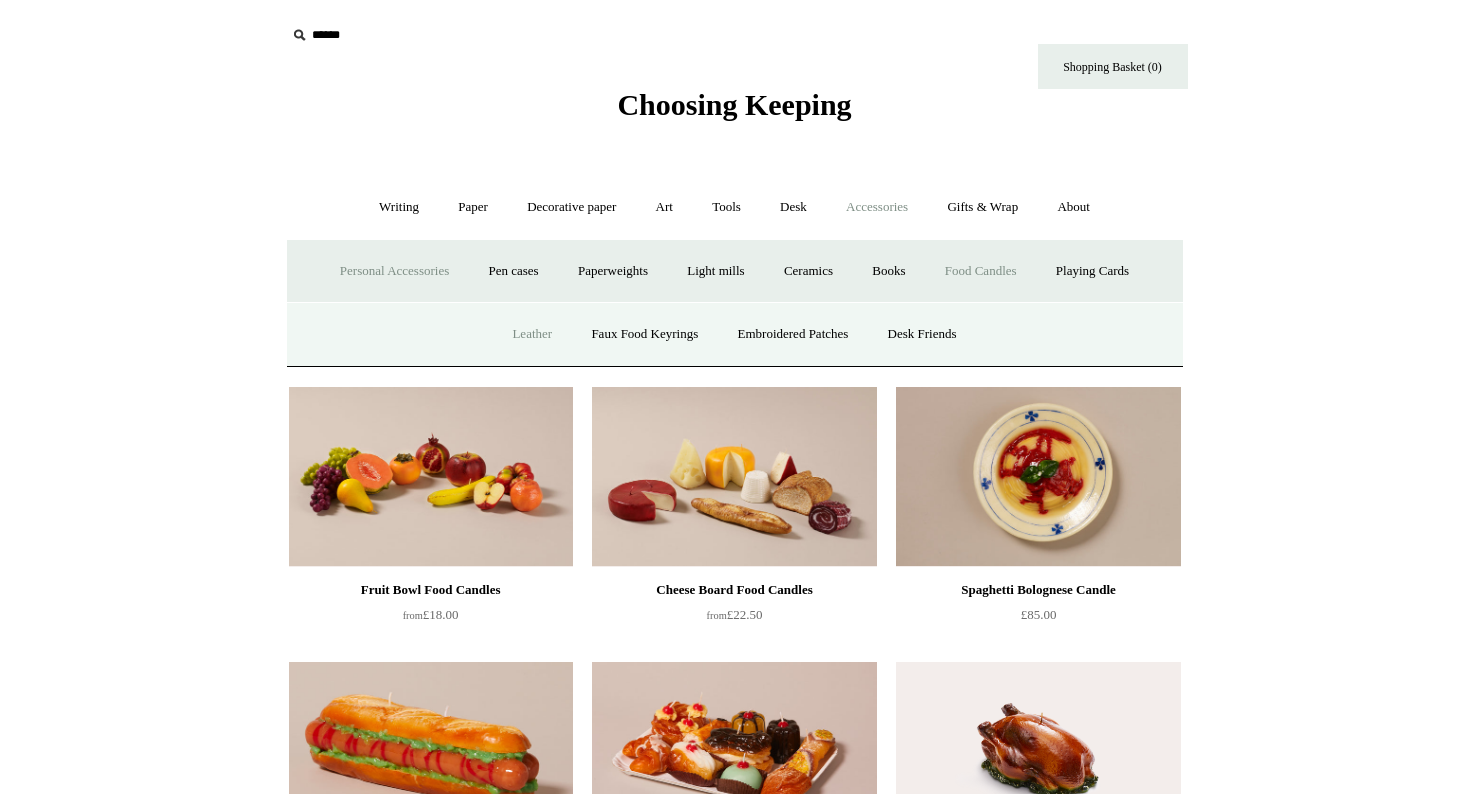 click on "Leather" at bounding box center (532, 334) 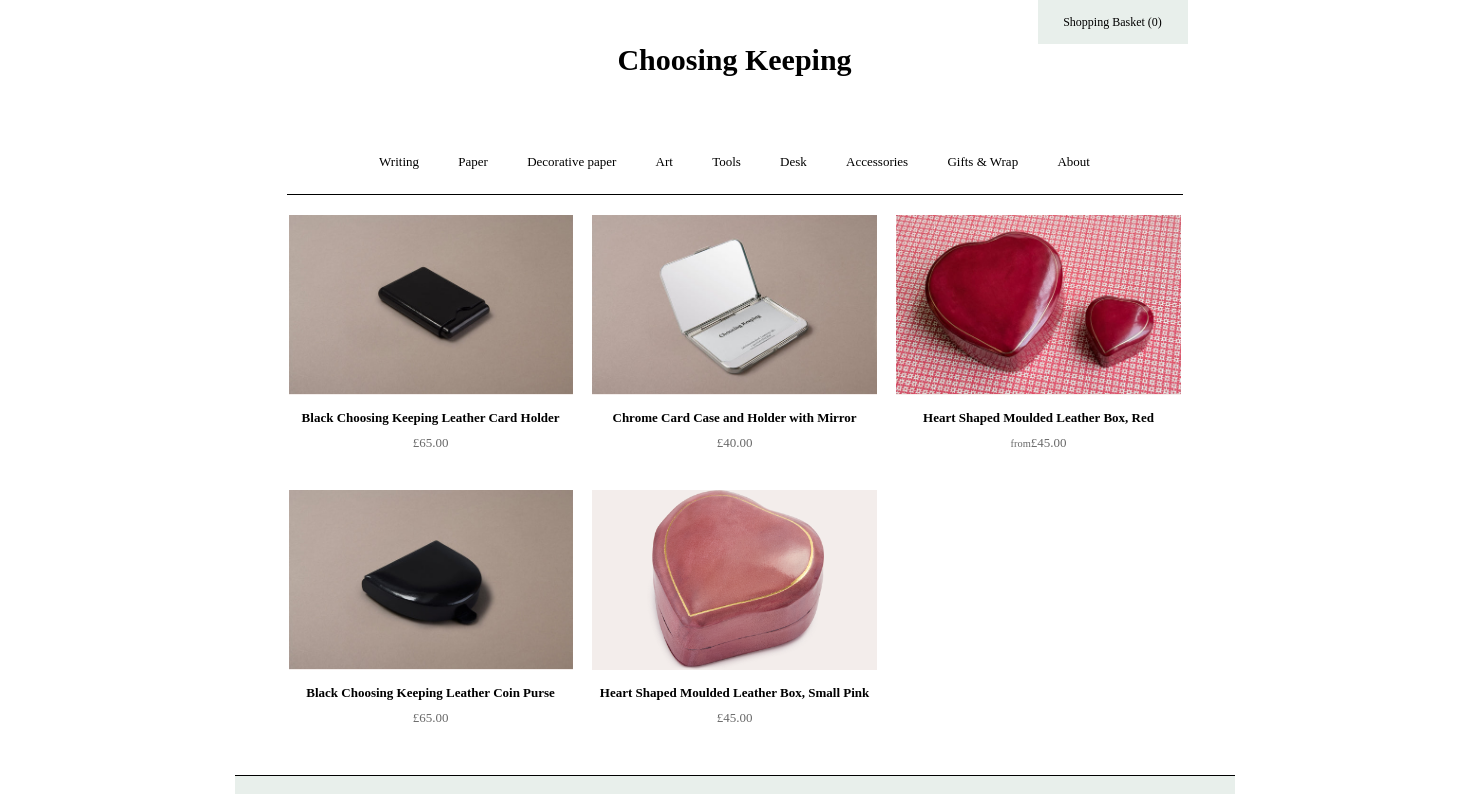scroll, scrollTop: 46, scrollLeft: 0, axis: vertical 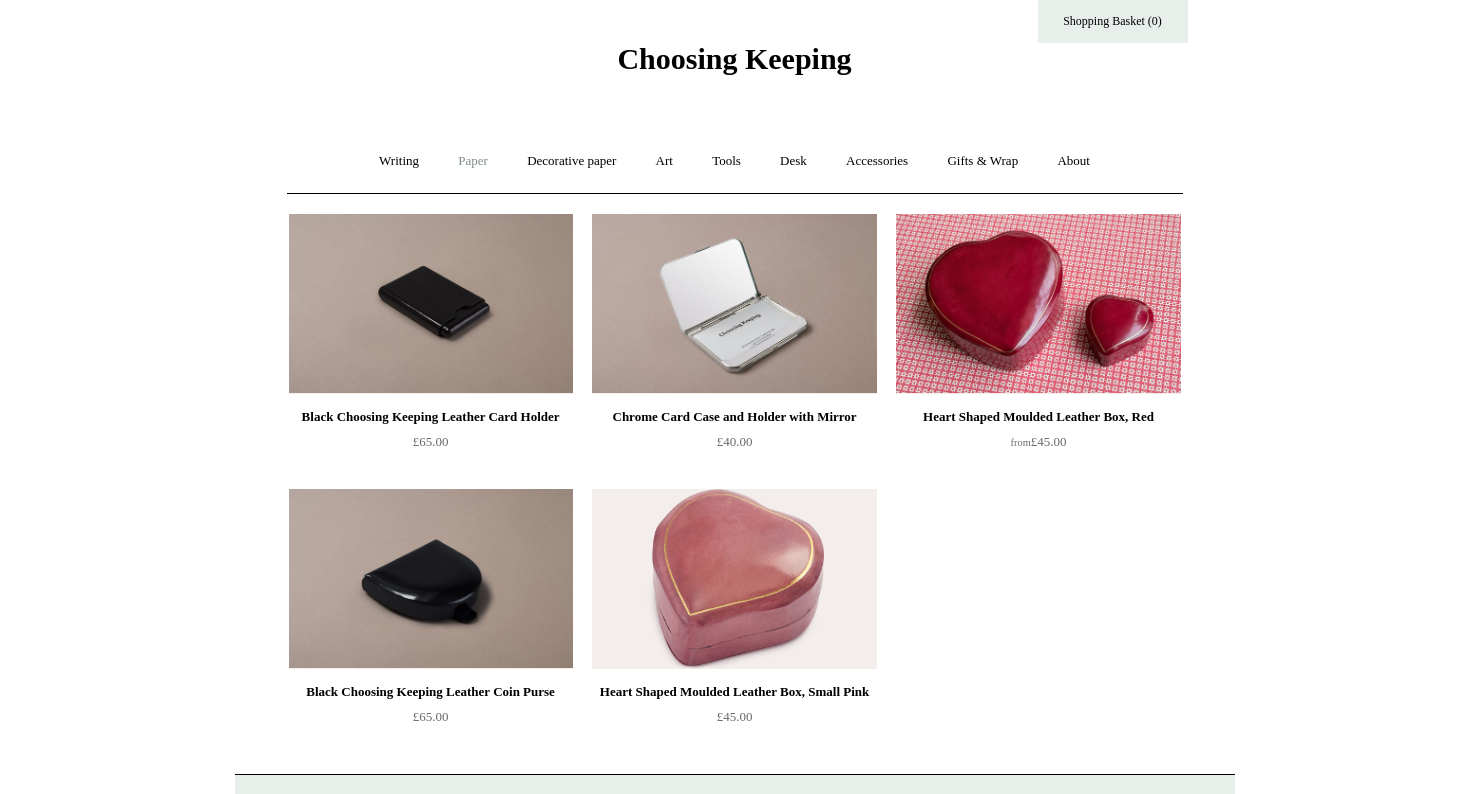 click on "Paper +" at bounding box center [473, 161] 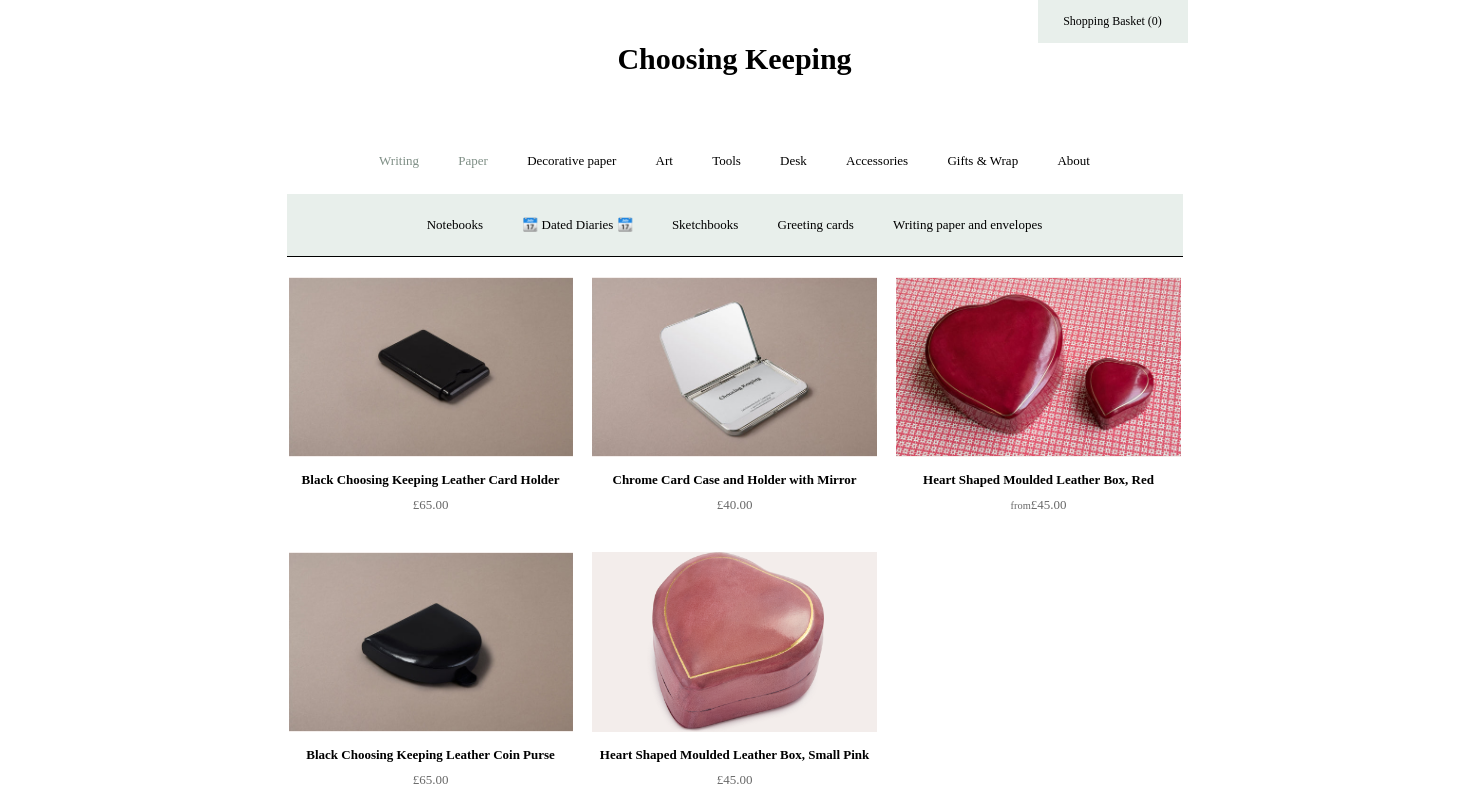 click on "Writing +" at bounding box center (399, 161) 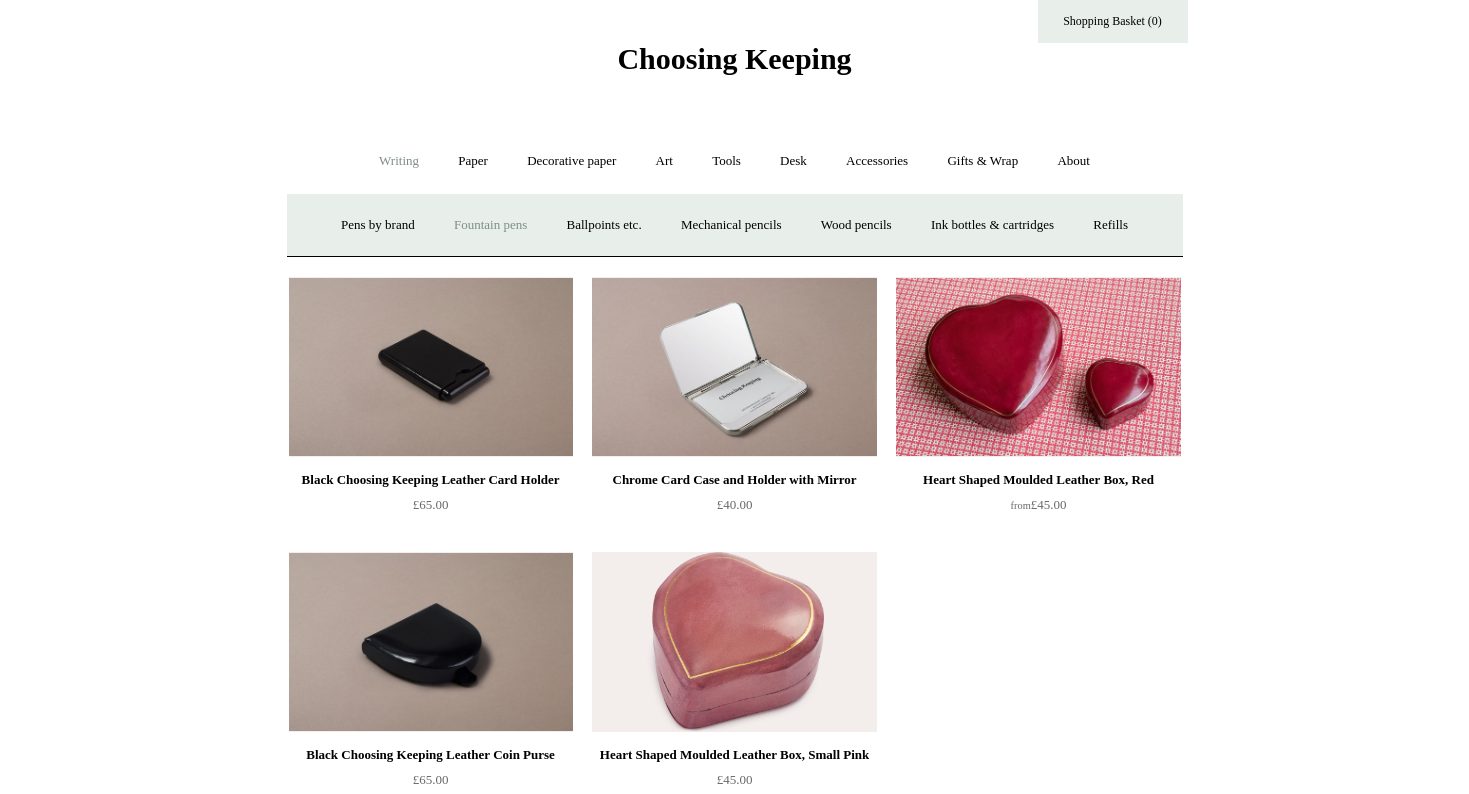 click on "Fountain pens +" at bounding box center [490, 225] 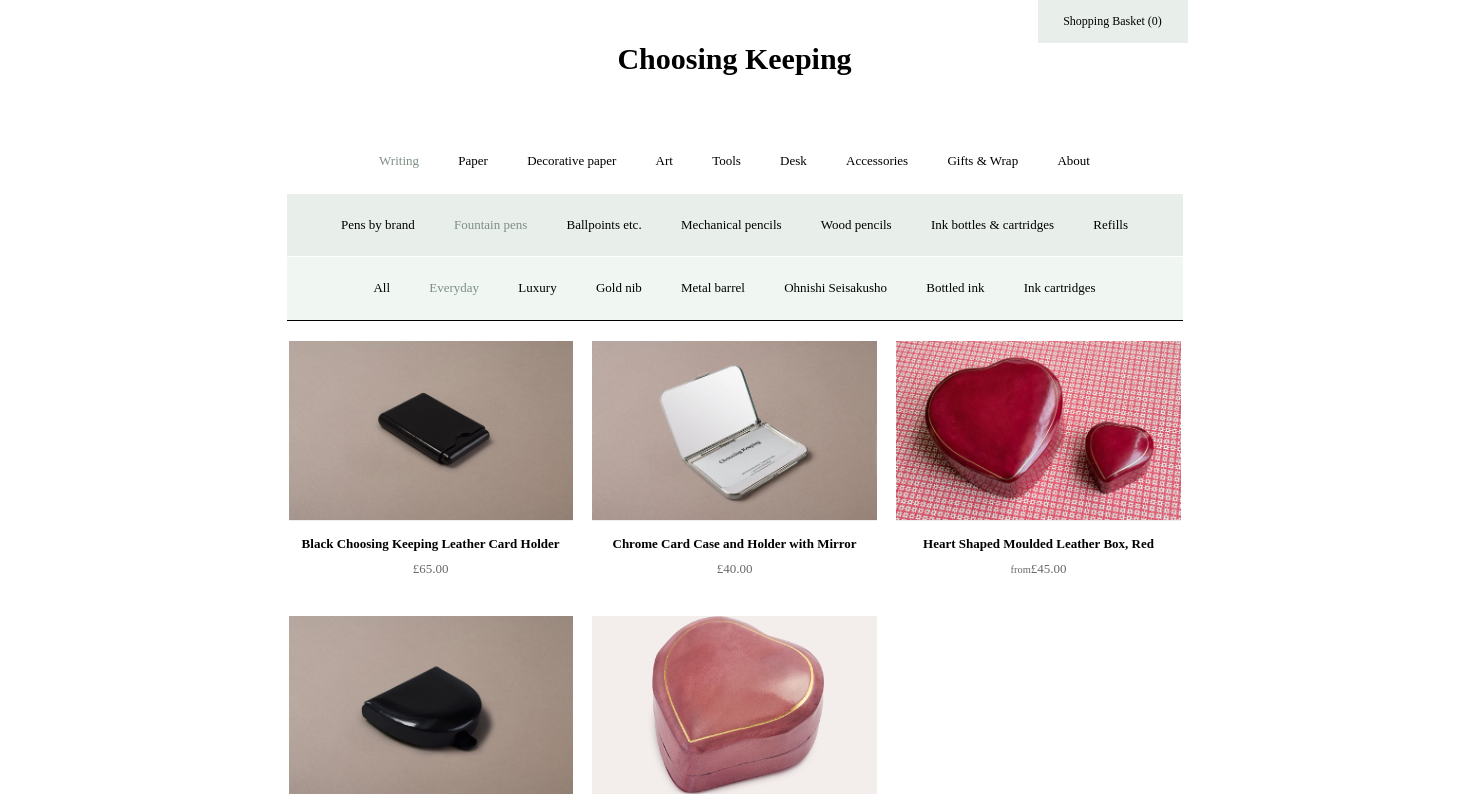 click on "Everyday" at bounding box center (454, 288) 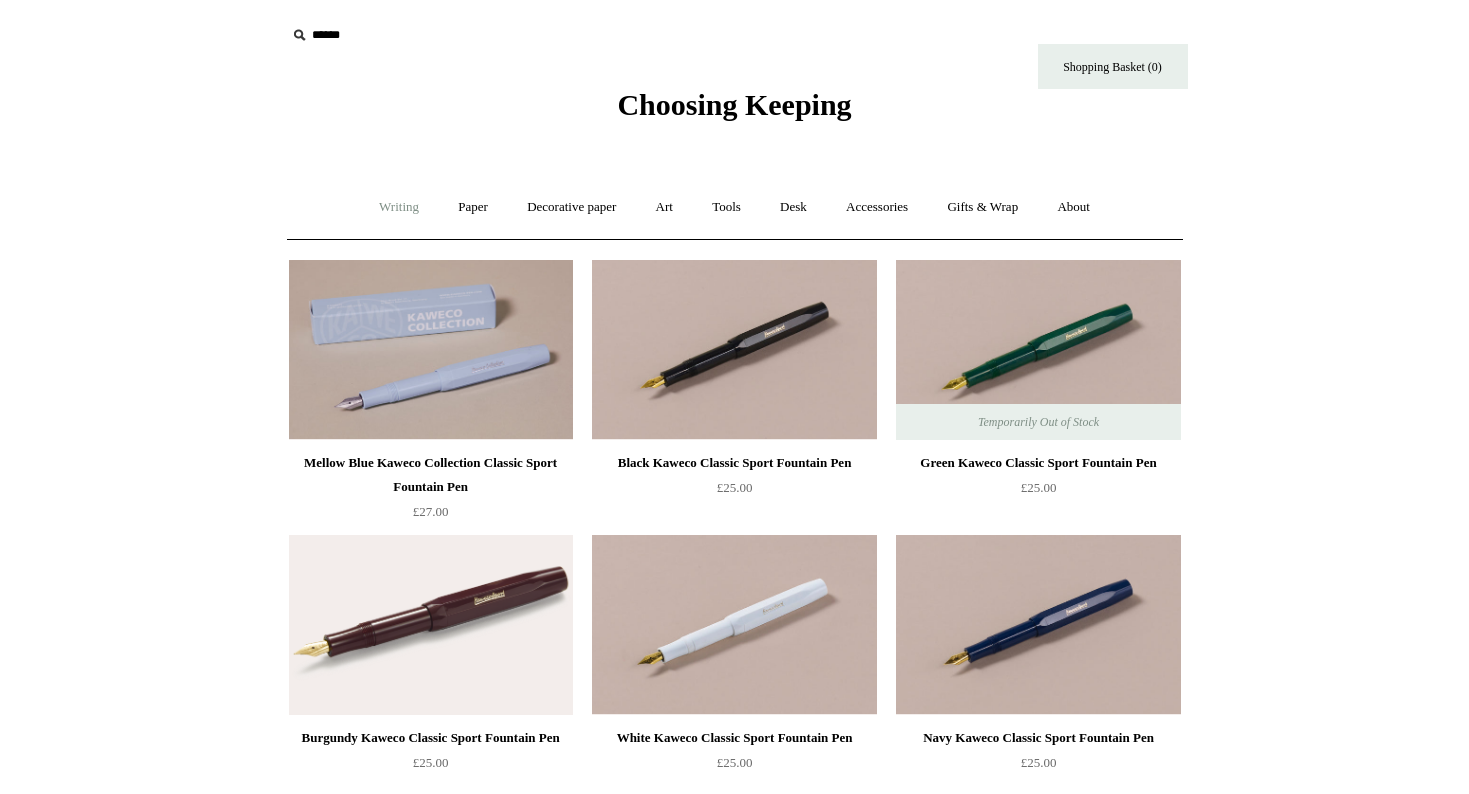 scroll, scrollTop: 0, scrollLeft: 0, axis: both 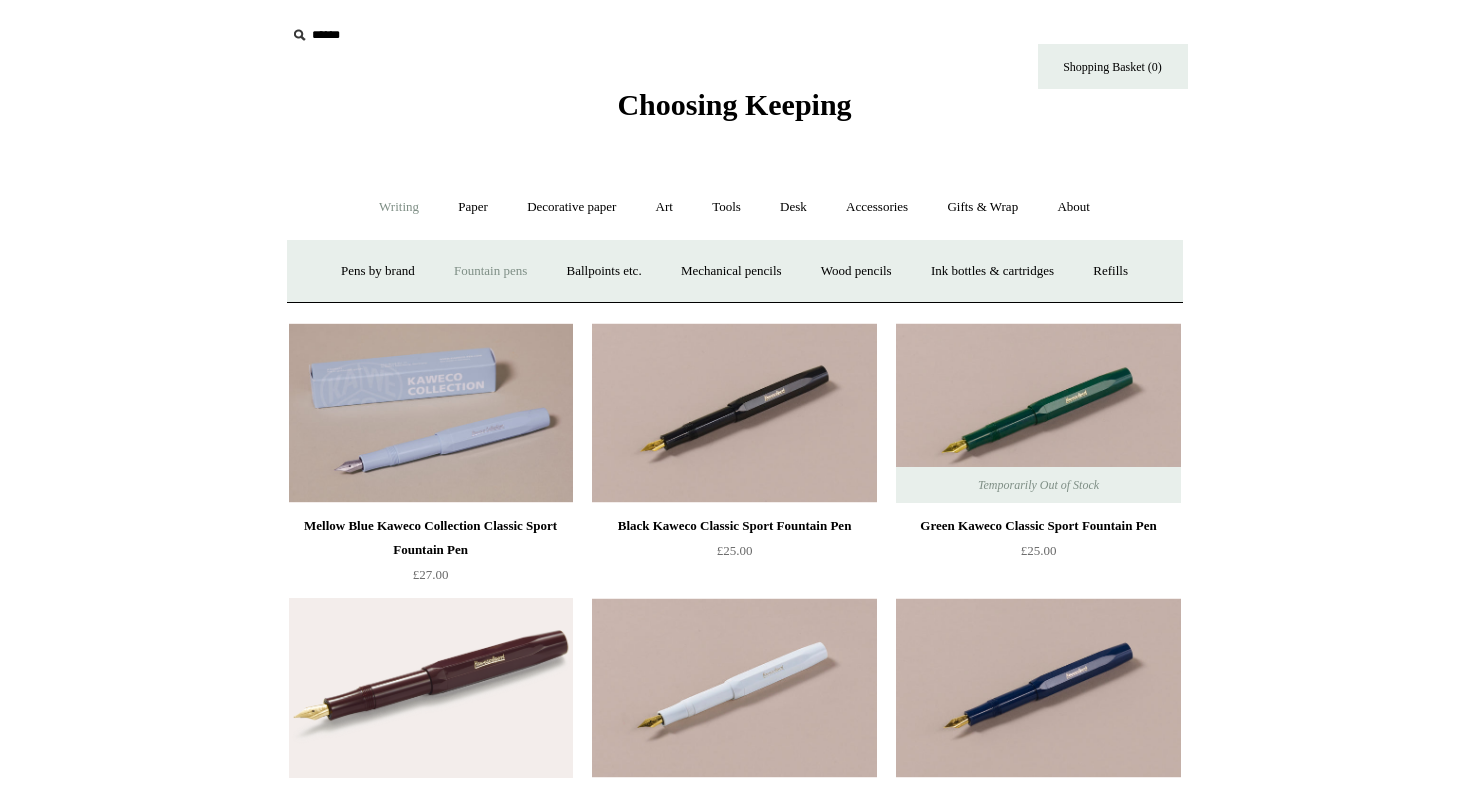 click on "Fountain pens +" at bounding box center [490, 271] 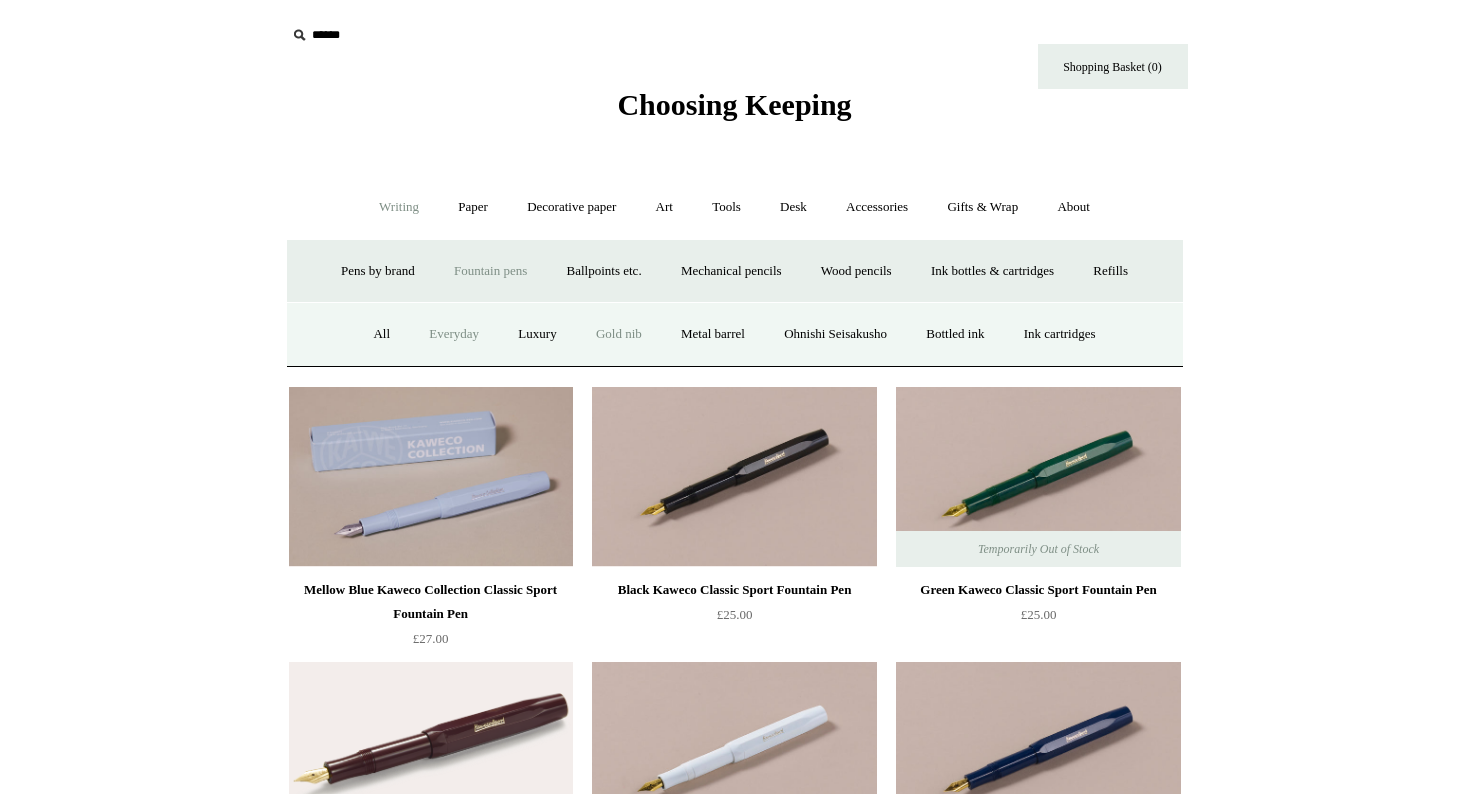 click on "Gold nib" at bounding box center (619, 334) 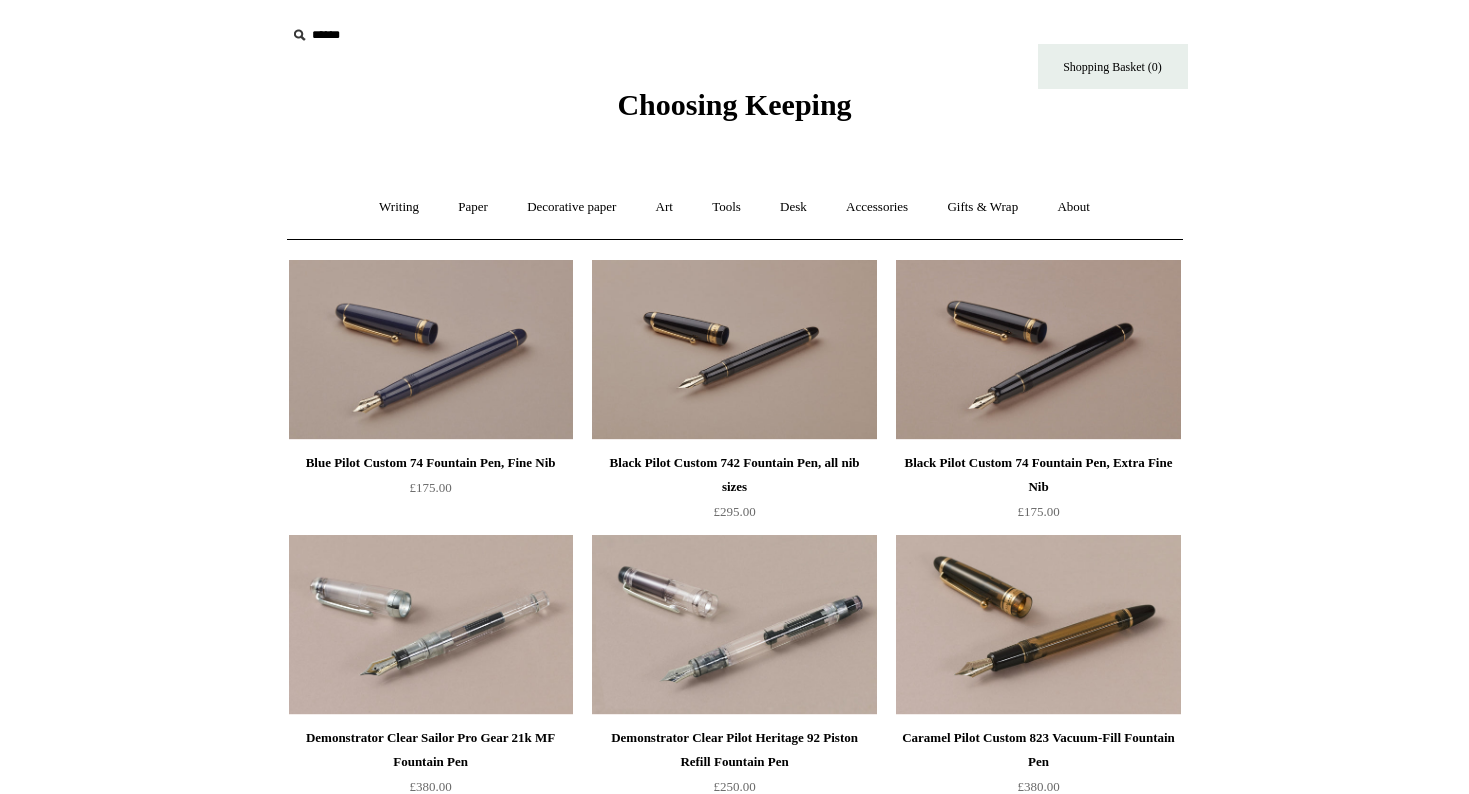 scroll, scrollTop: 0, scrollLeft: 0, axis: both 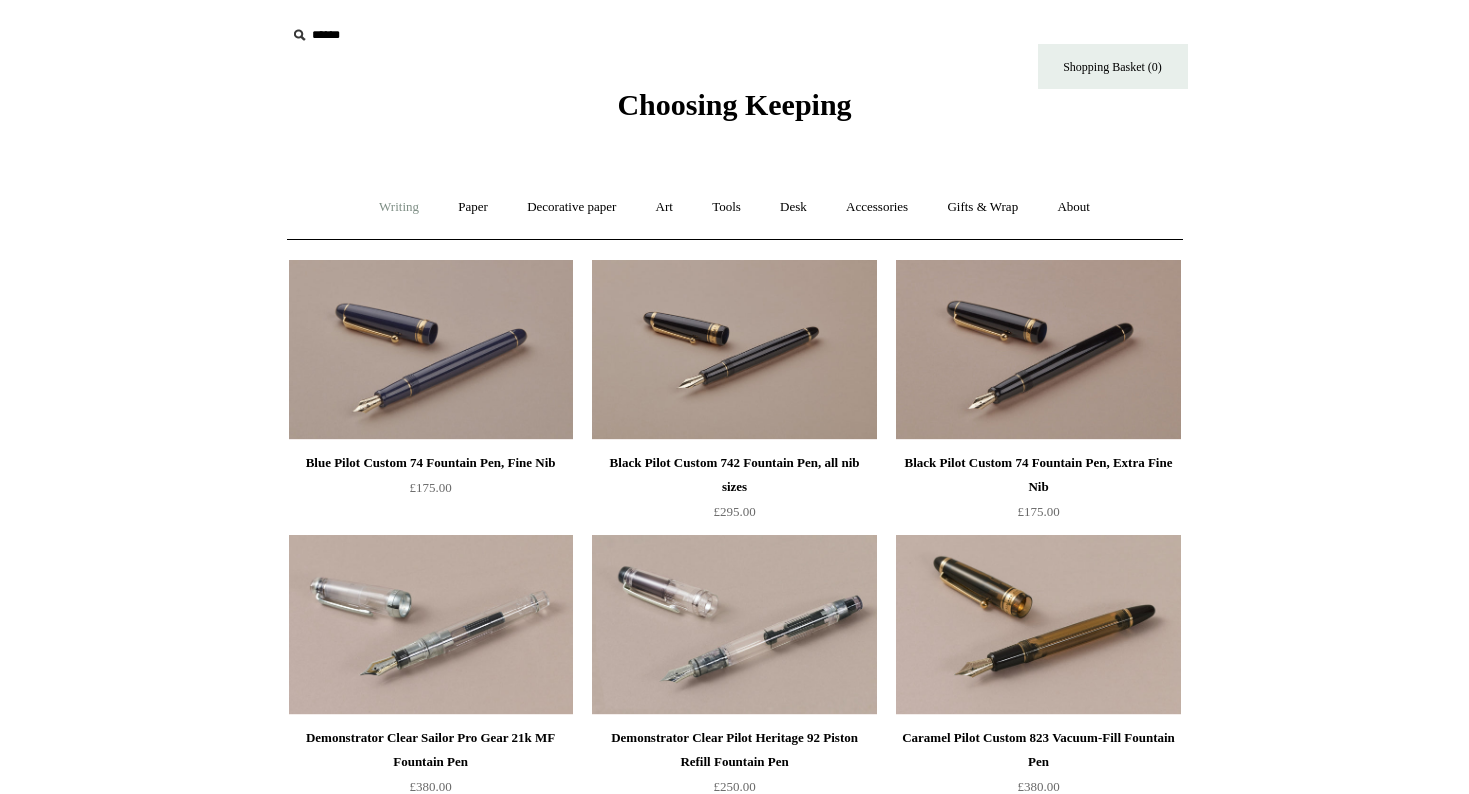 click on "Writing +" at bounding box center [399, 207] 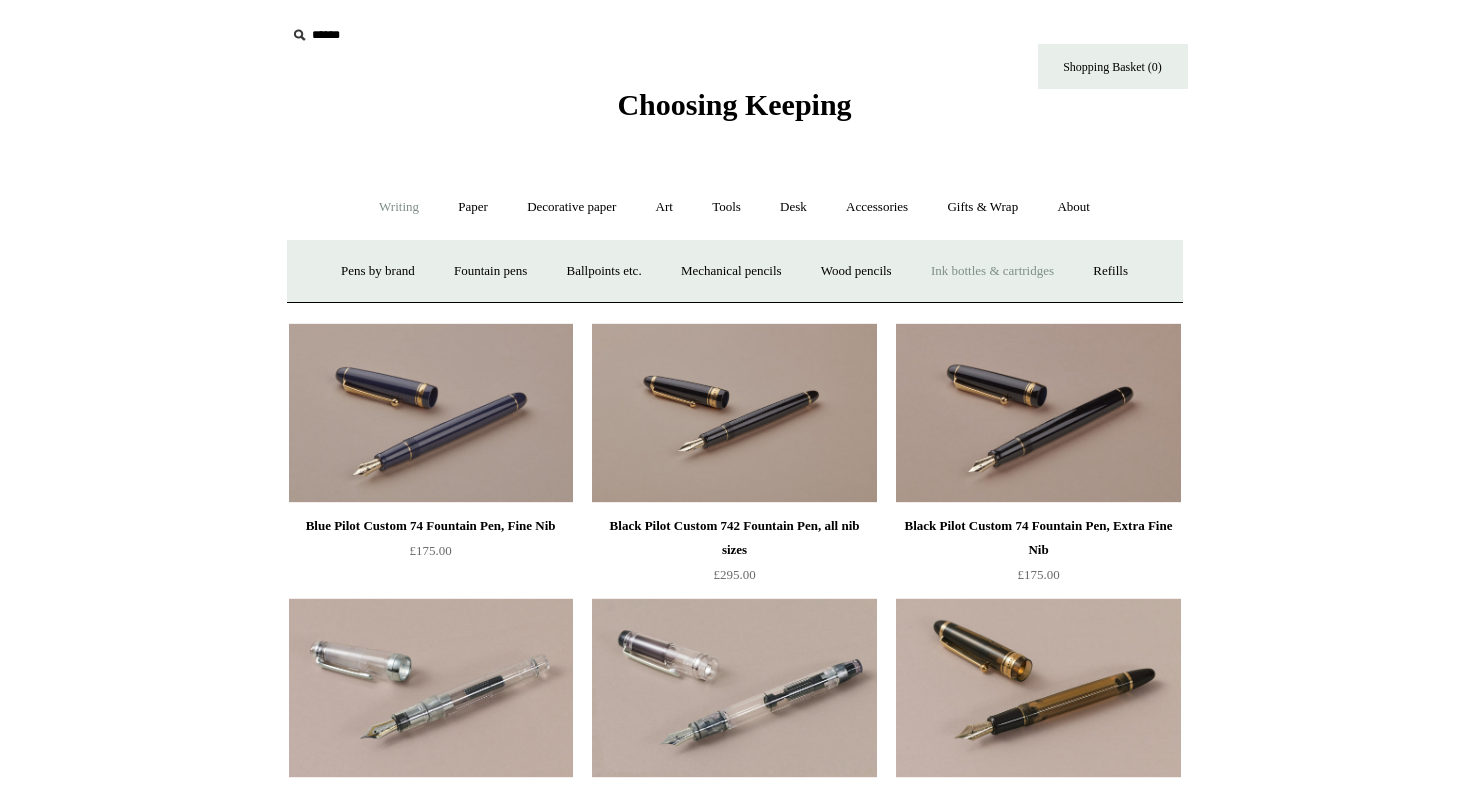 click on "Ink bottles & cartridges +" at bounding box center (992, 271) 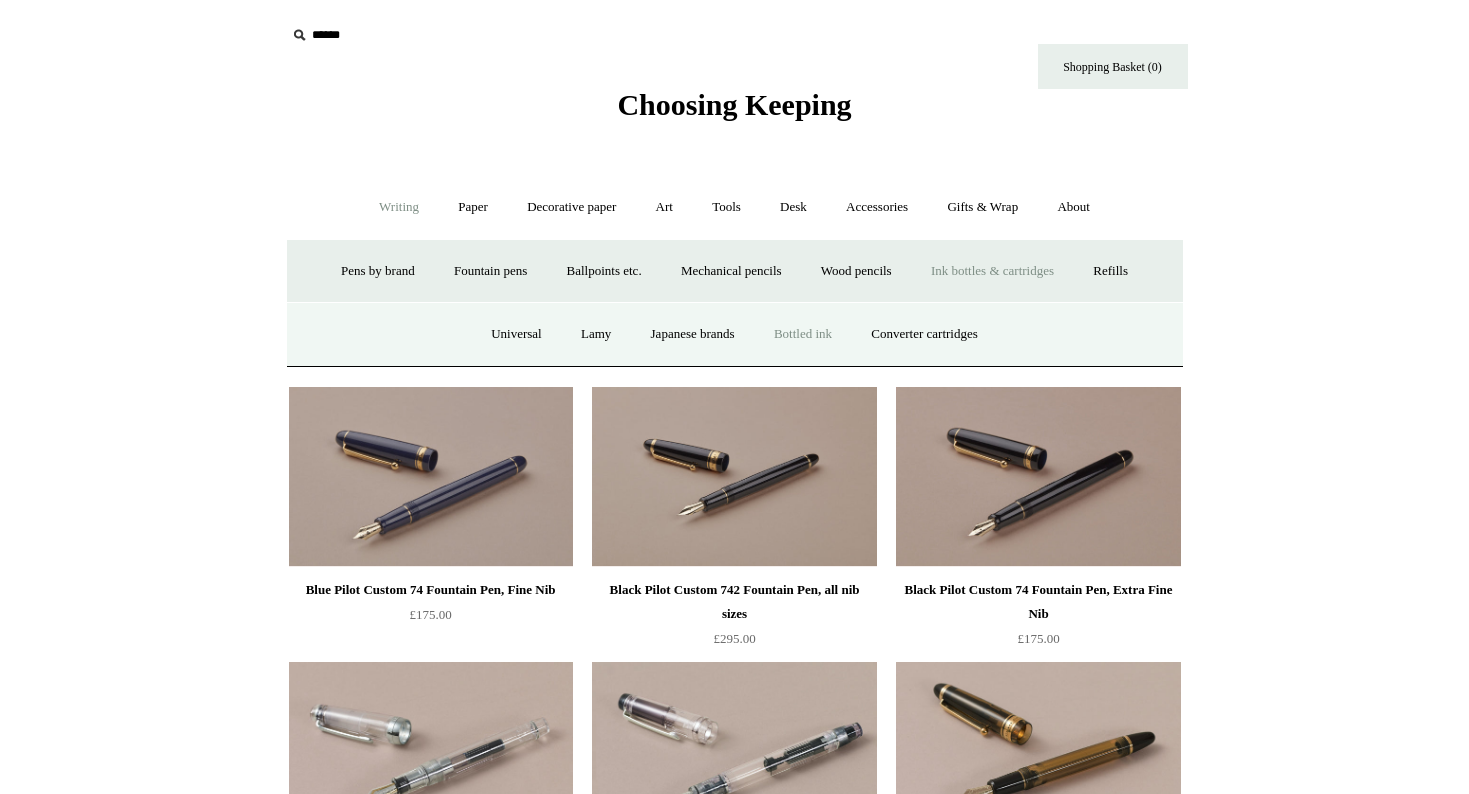 click on "Bottled ink" at bounding box center (803, 334) 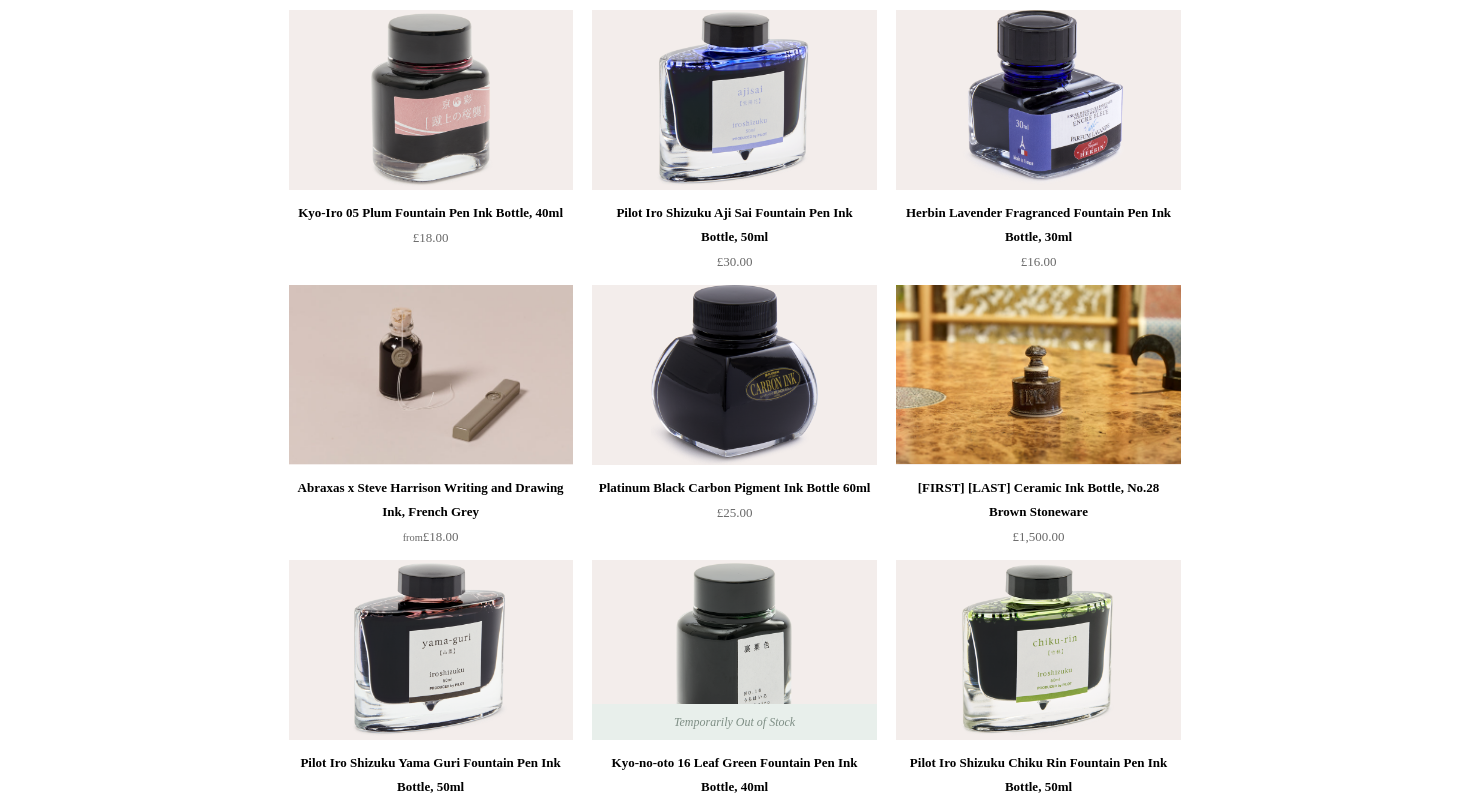 scroll, scrollTop: 1062, scrollLeft: 0, axis: vertical 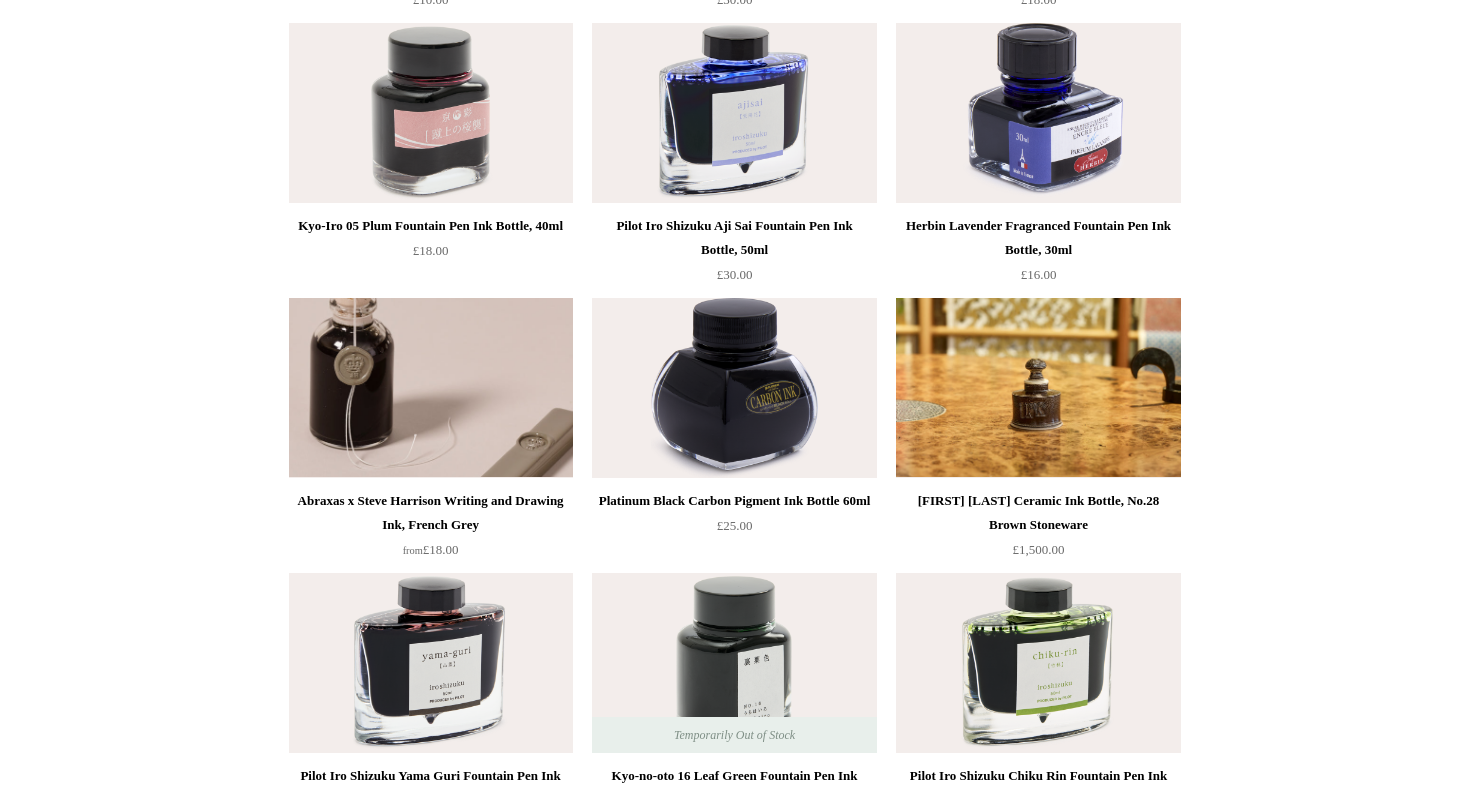 click at bounding box center [431, 388] 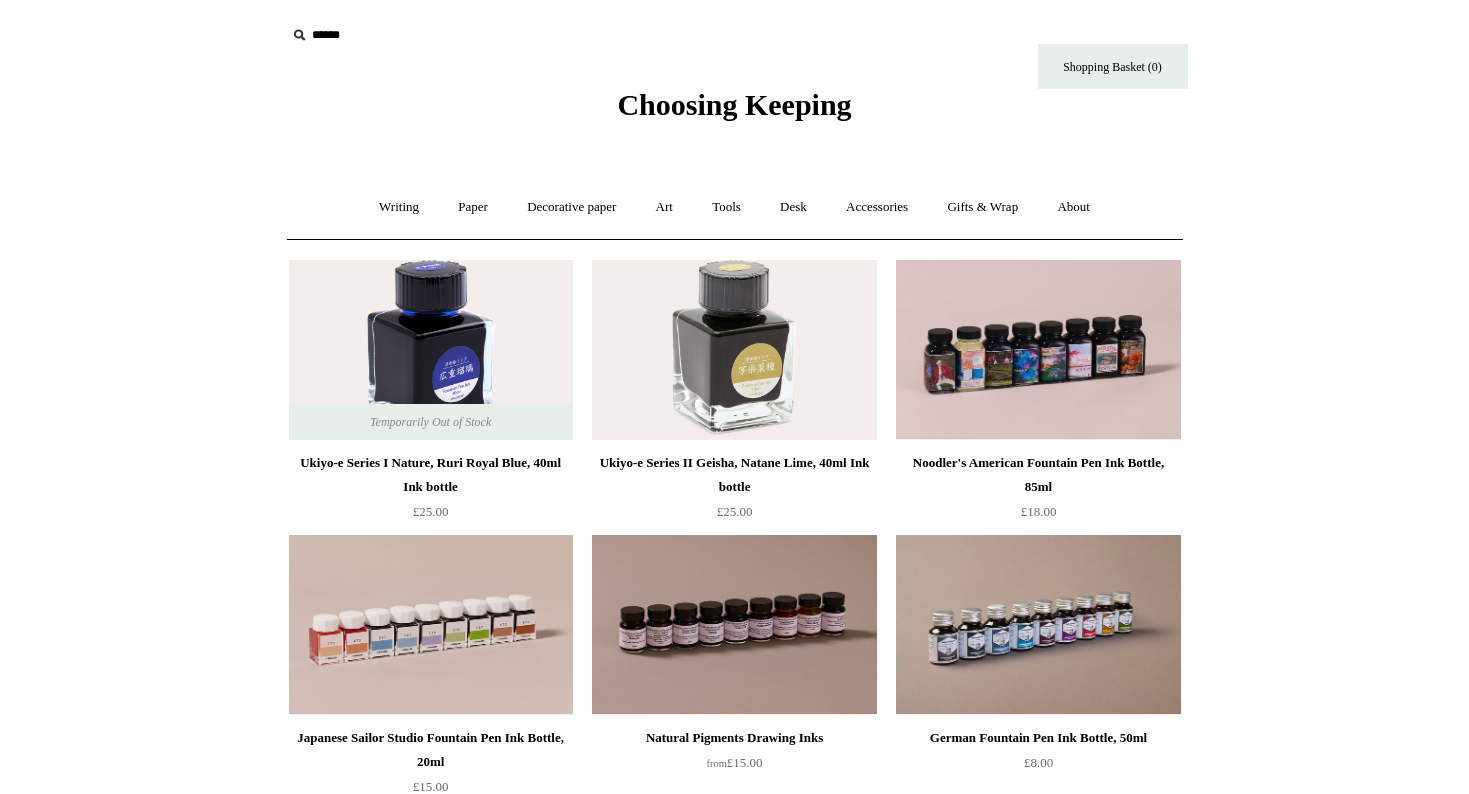 scroll, scrollTop: 0, scrollLeft: 0, axis: both 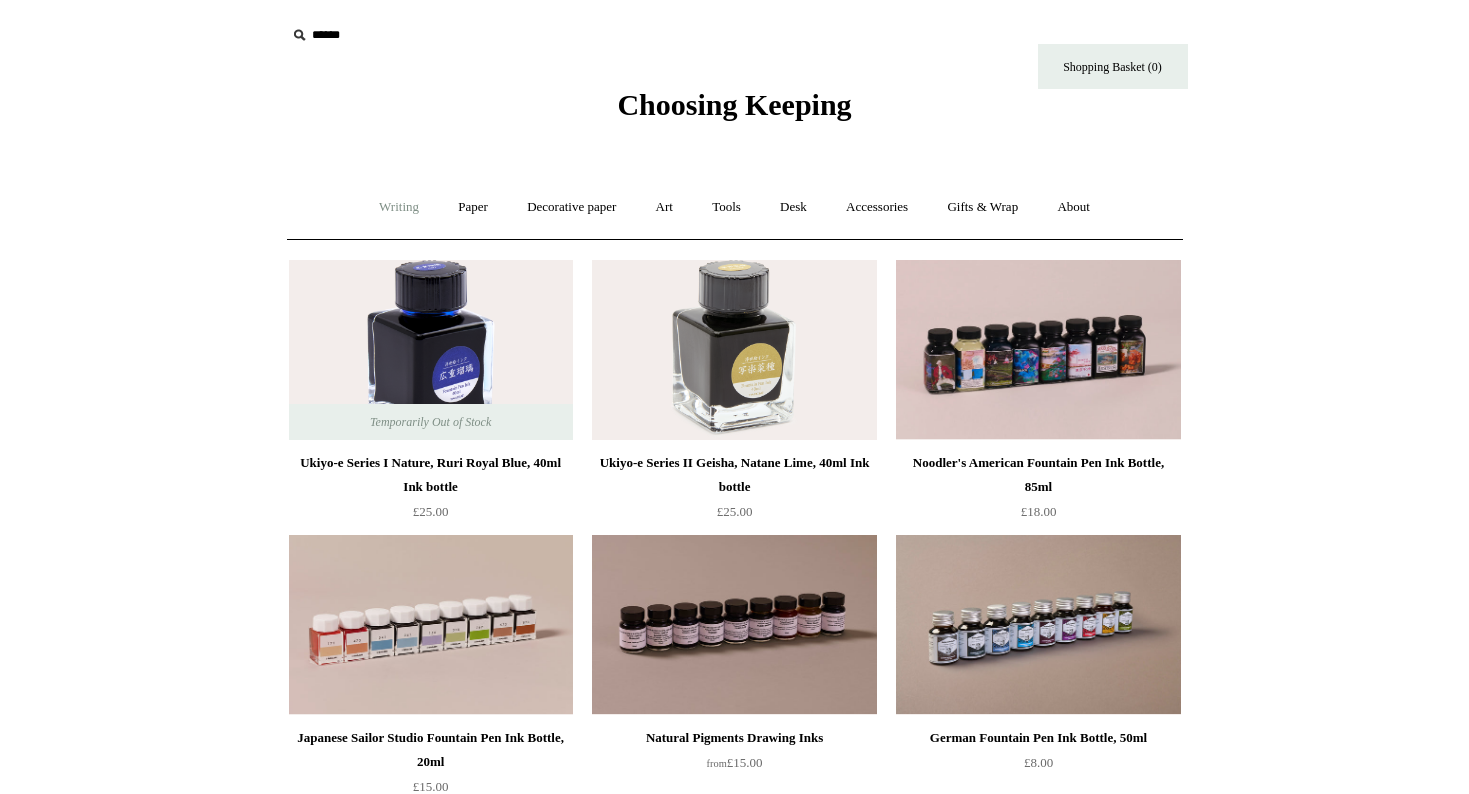 click on "Writing +" at bounding box center [399, 207] 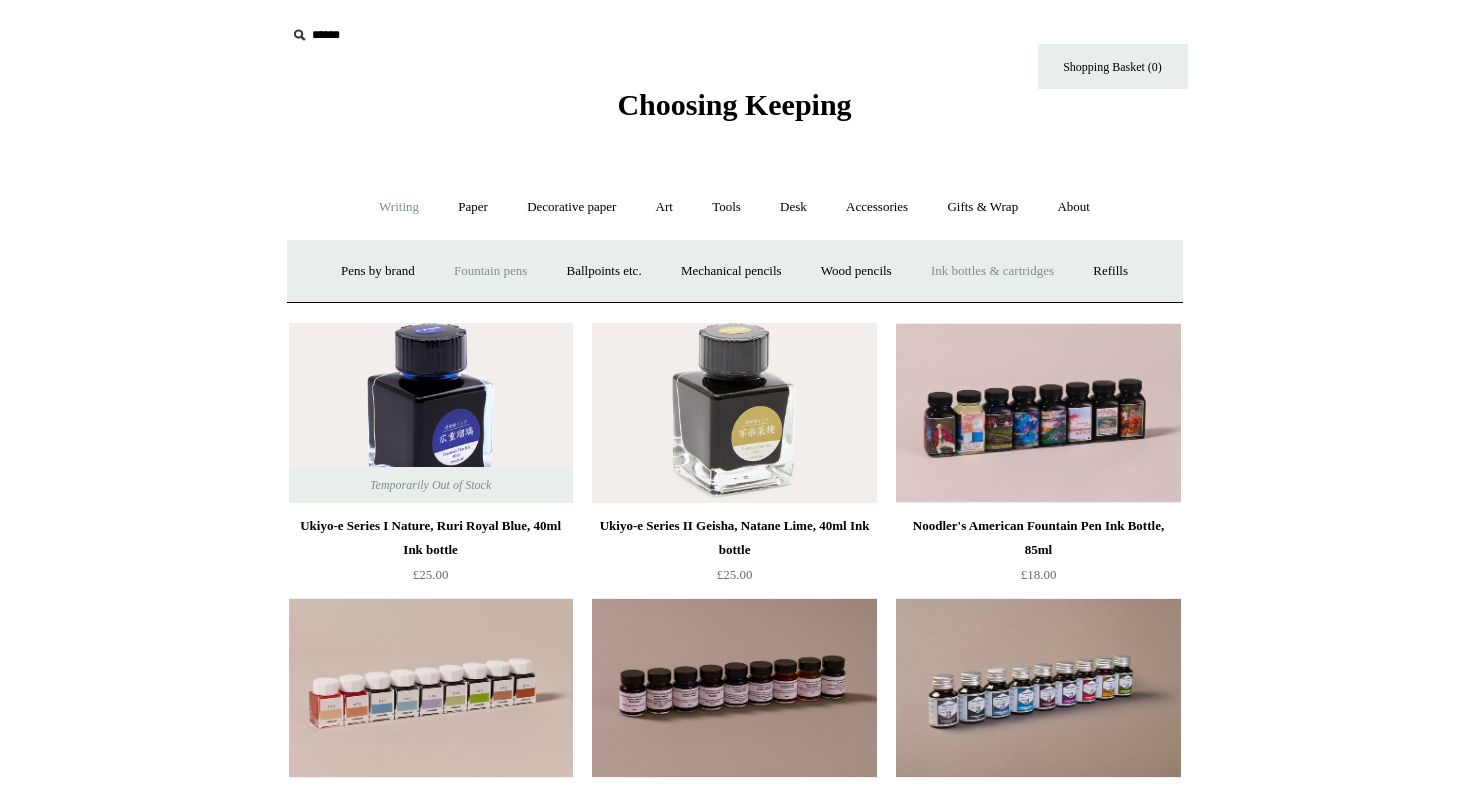 click on "Fountain pens +" at bounding box center (490, 271) 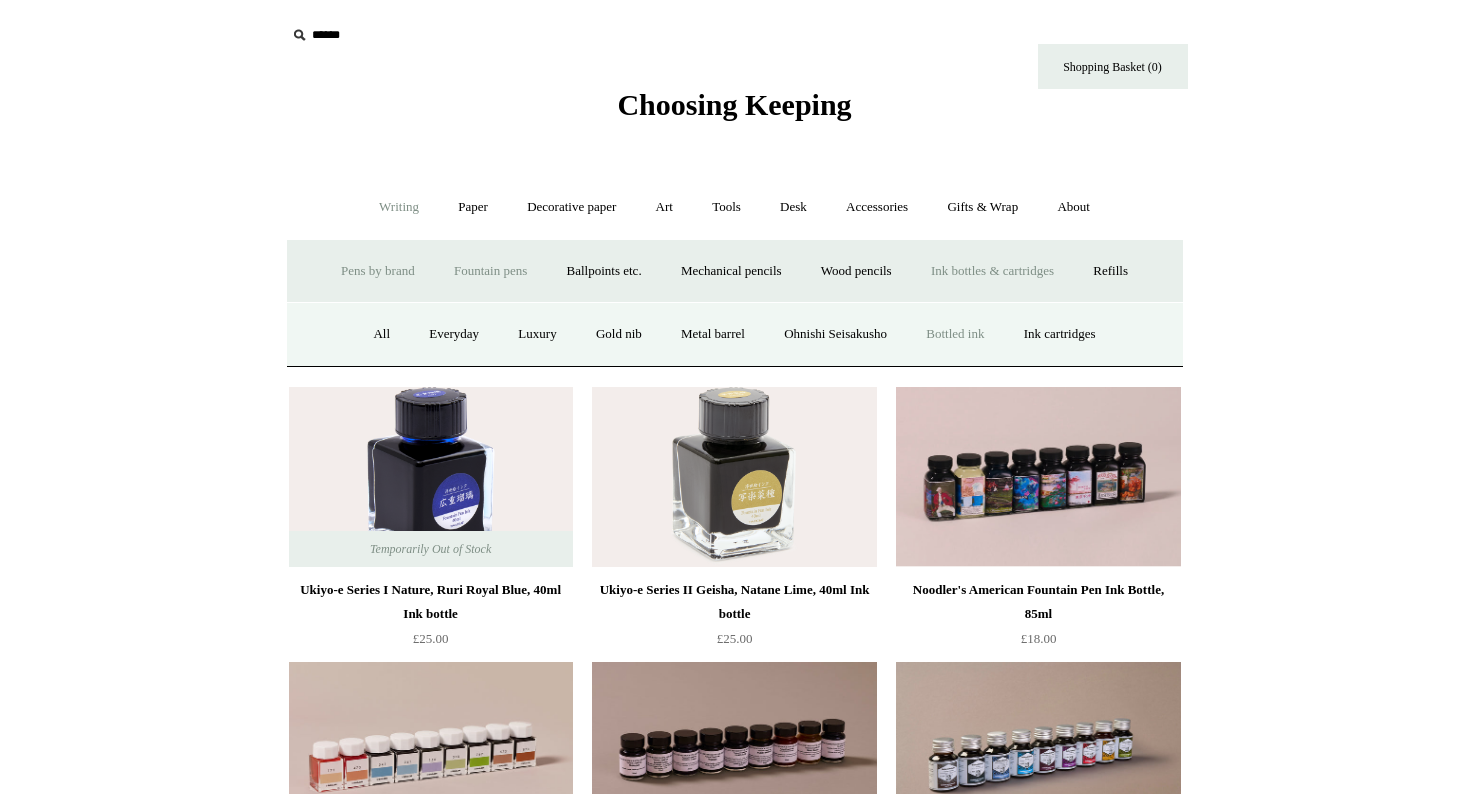 click on "Pens by brand +" at bounding box center (378, 271) 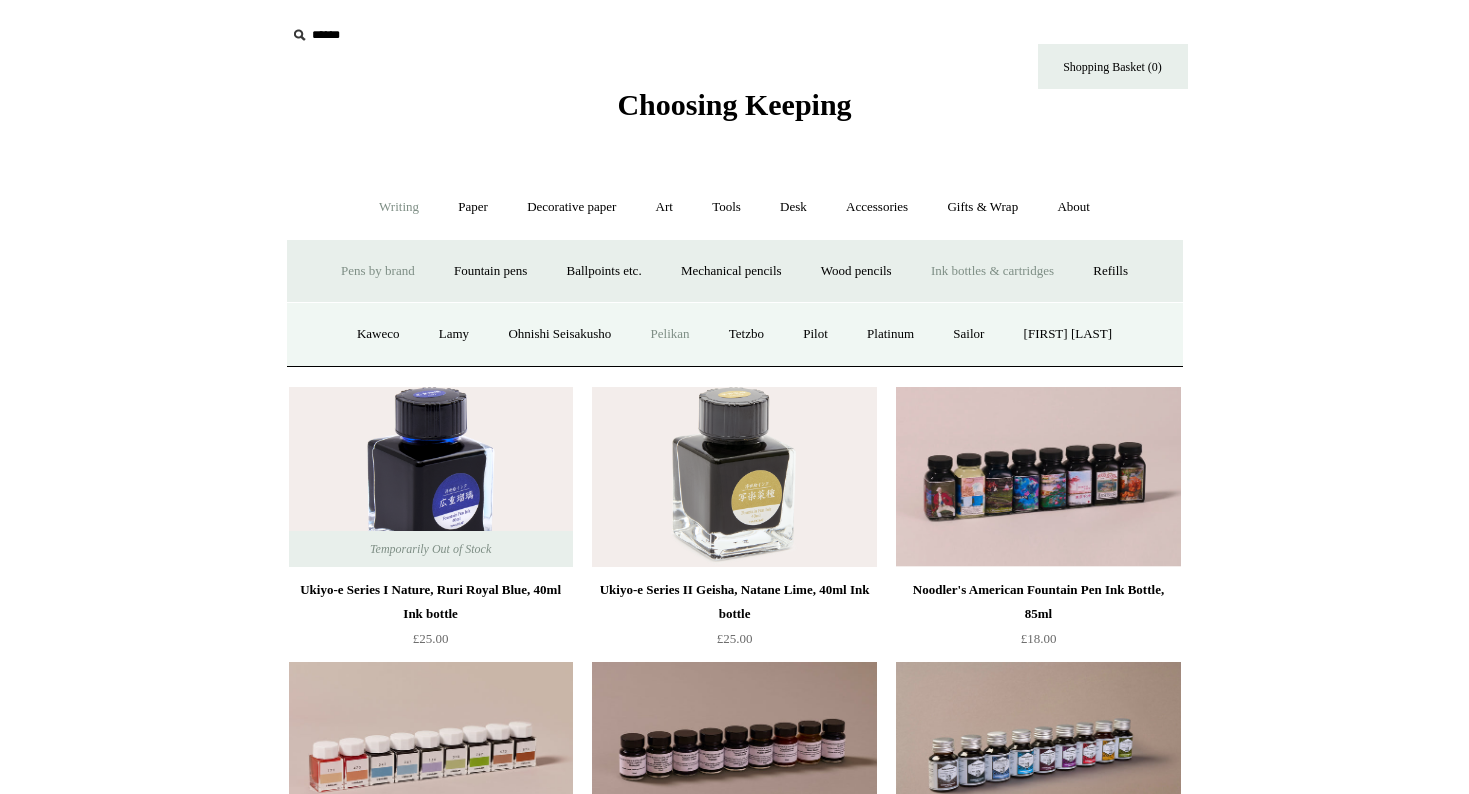 click on "Pelikan" at bounding box center [670, 334] 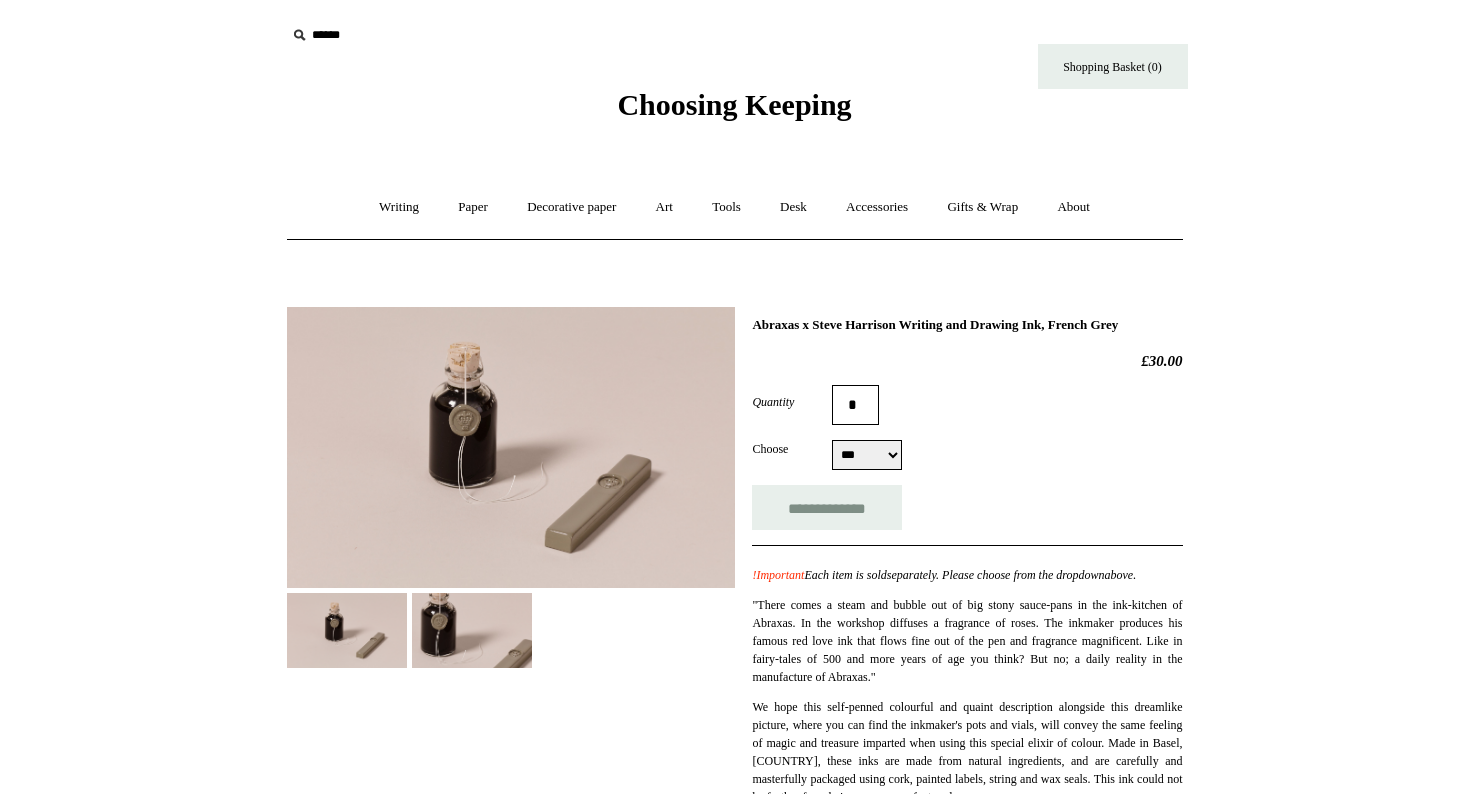 scroll, scrollTop: 0, scrollLeft: 0, axis: both 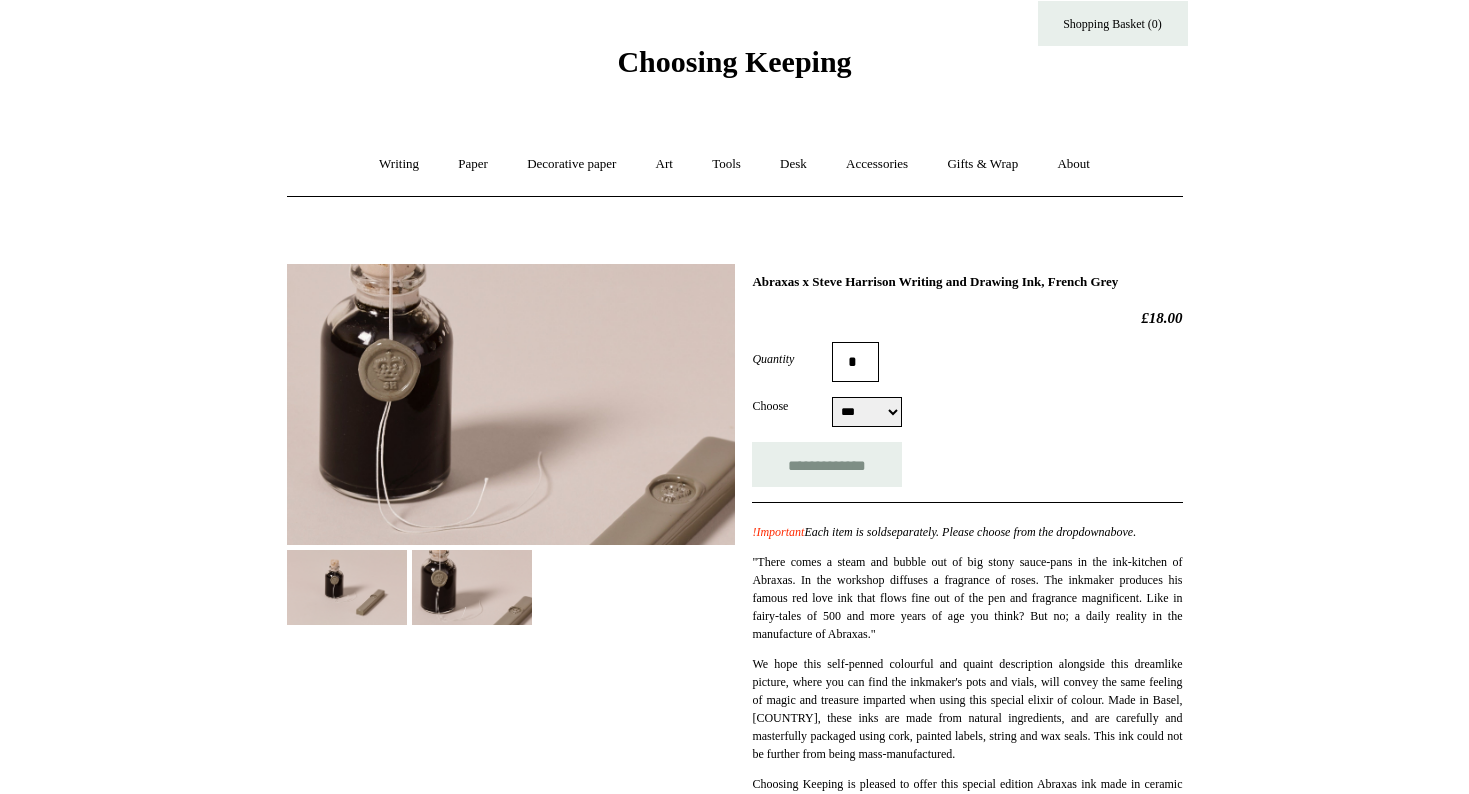 select on "***" 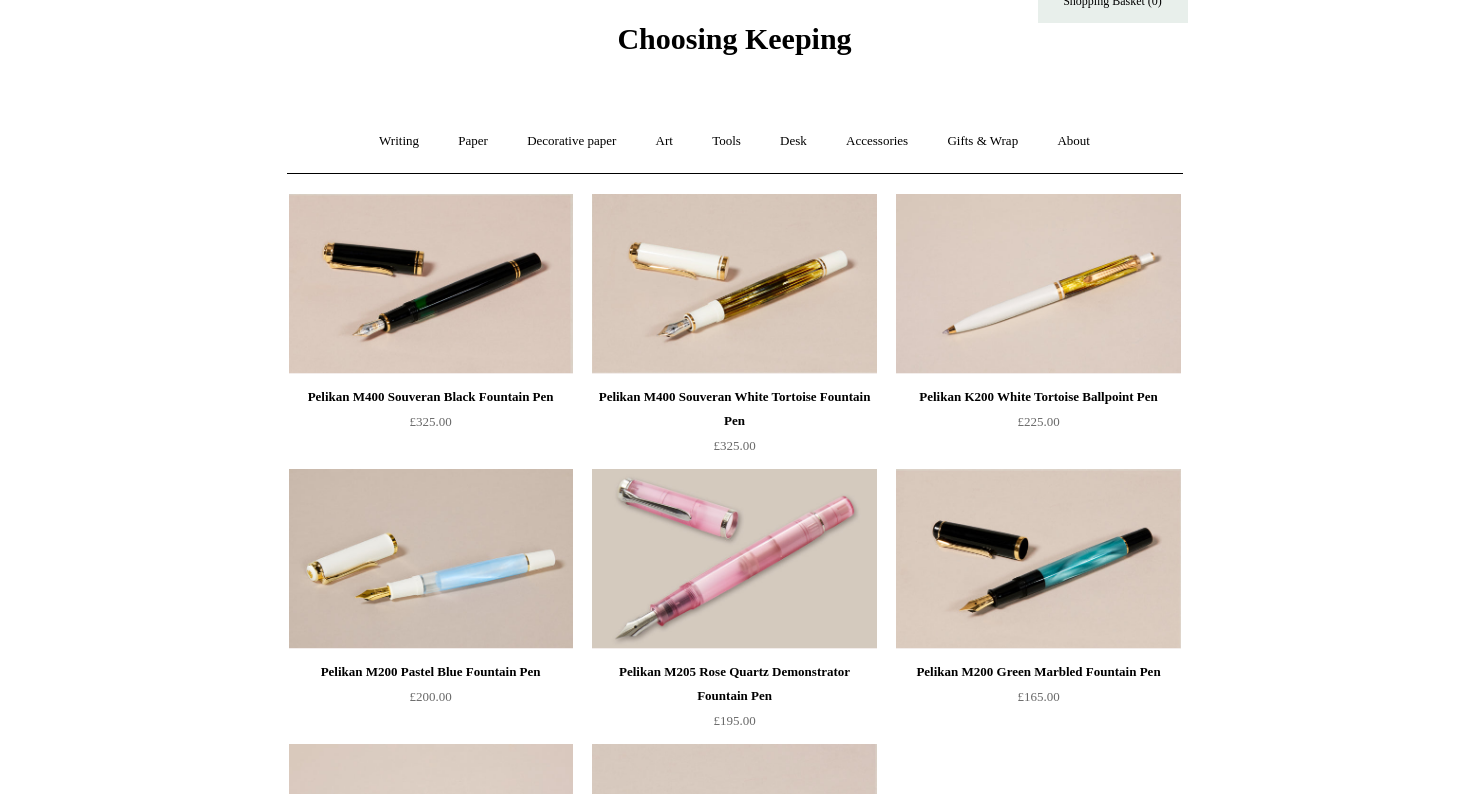 scroll, scrollTop: 64, scrollLeft: 0, axis: vertical 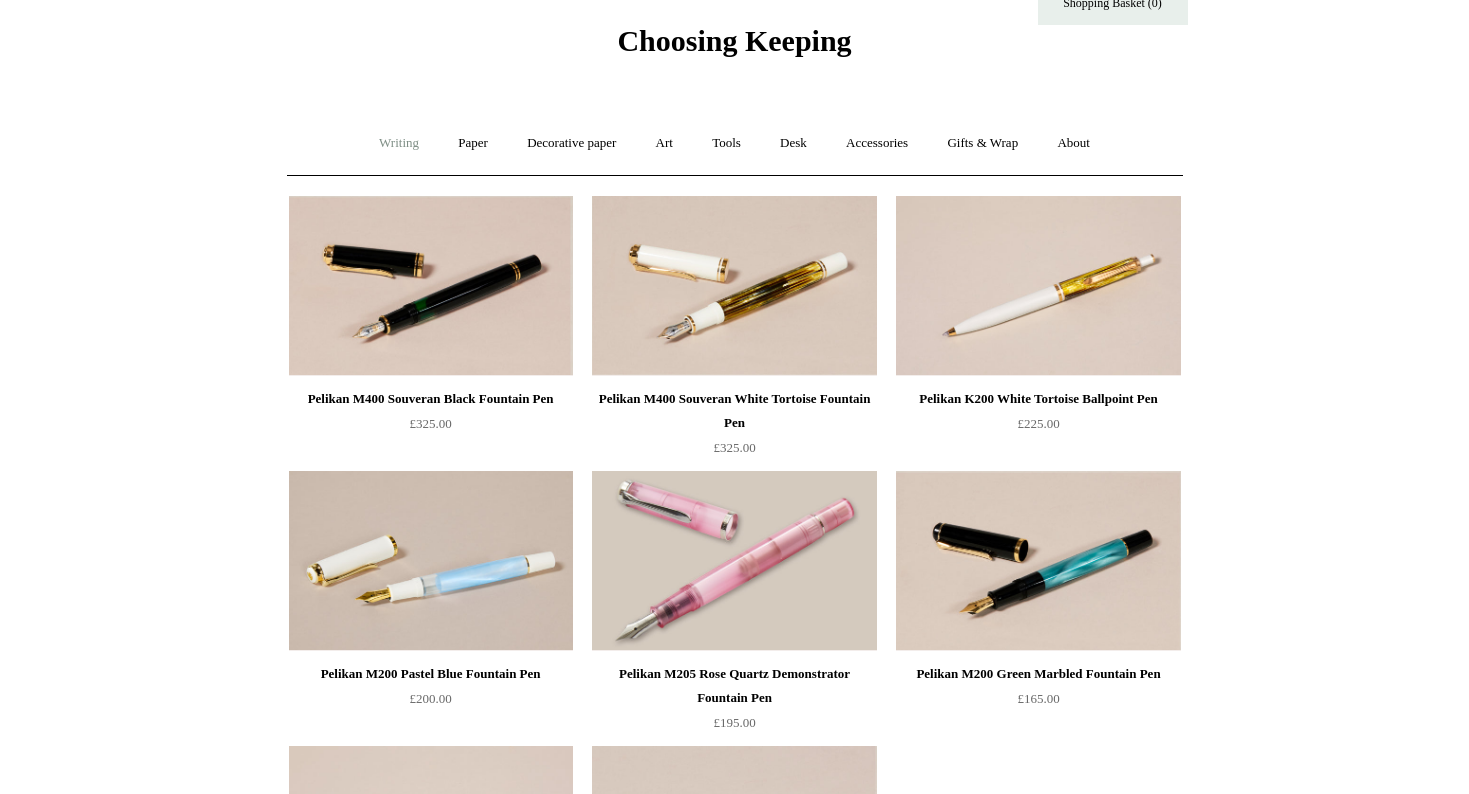 click on "Writing +" at bounding box center [399, 143] 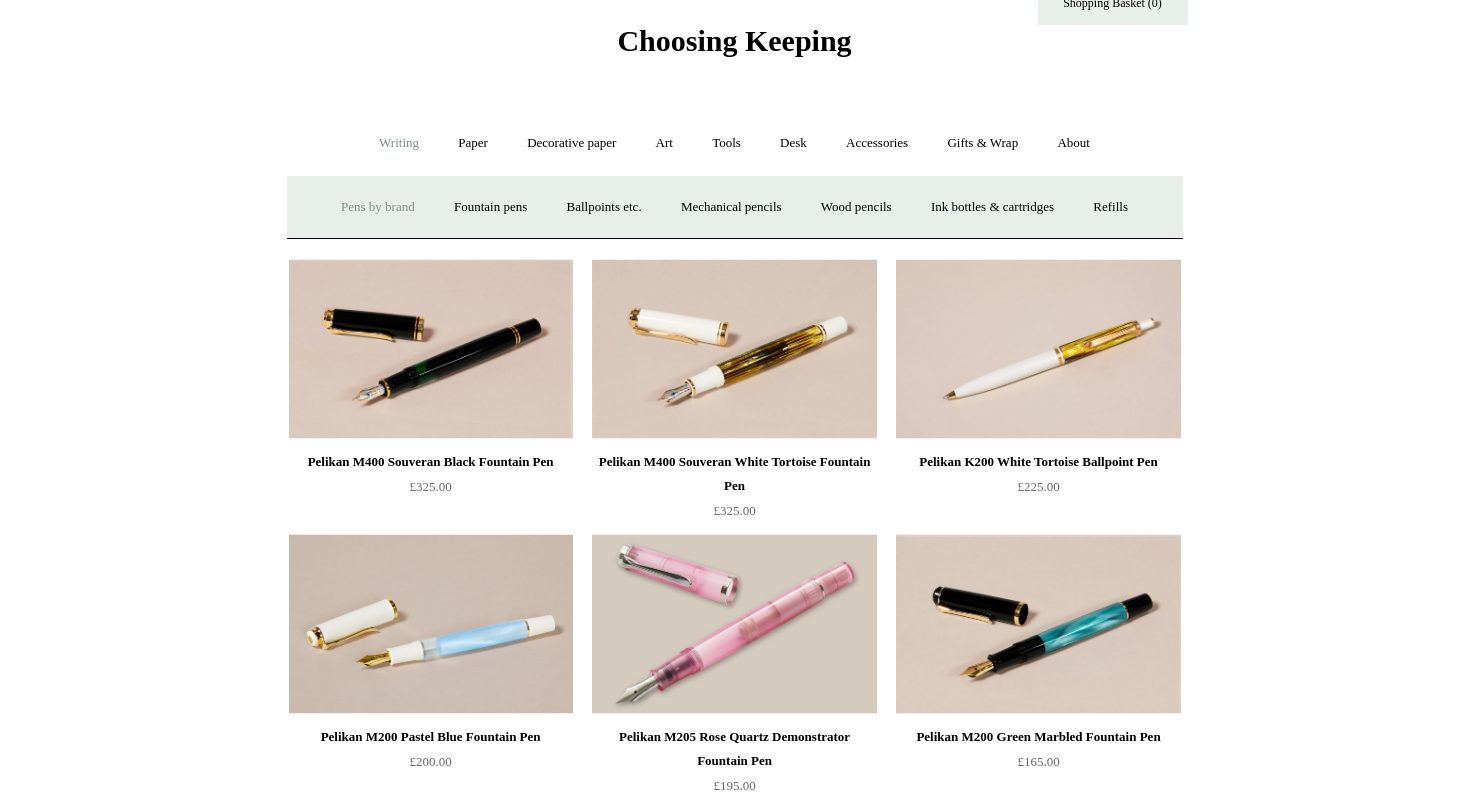 click on "Pens by brand +" at bounding box center (378, 207) 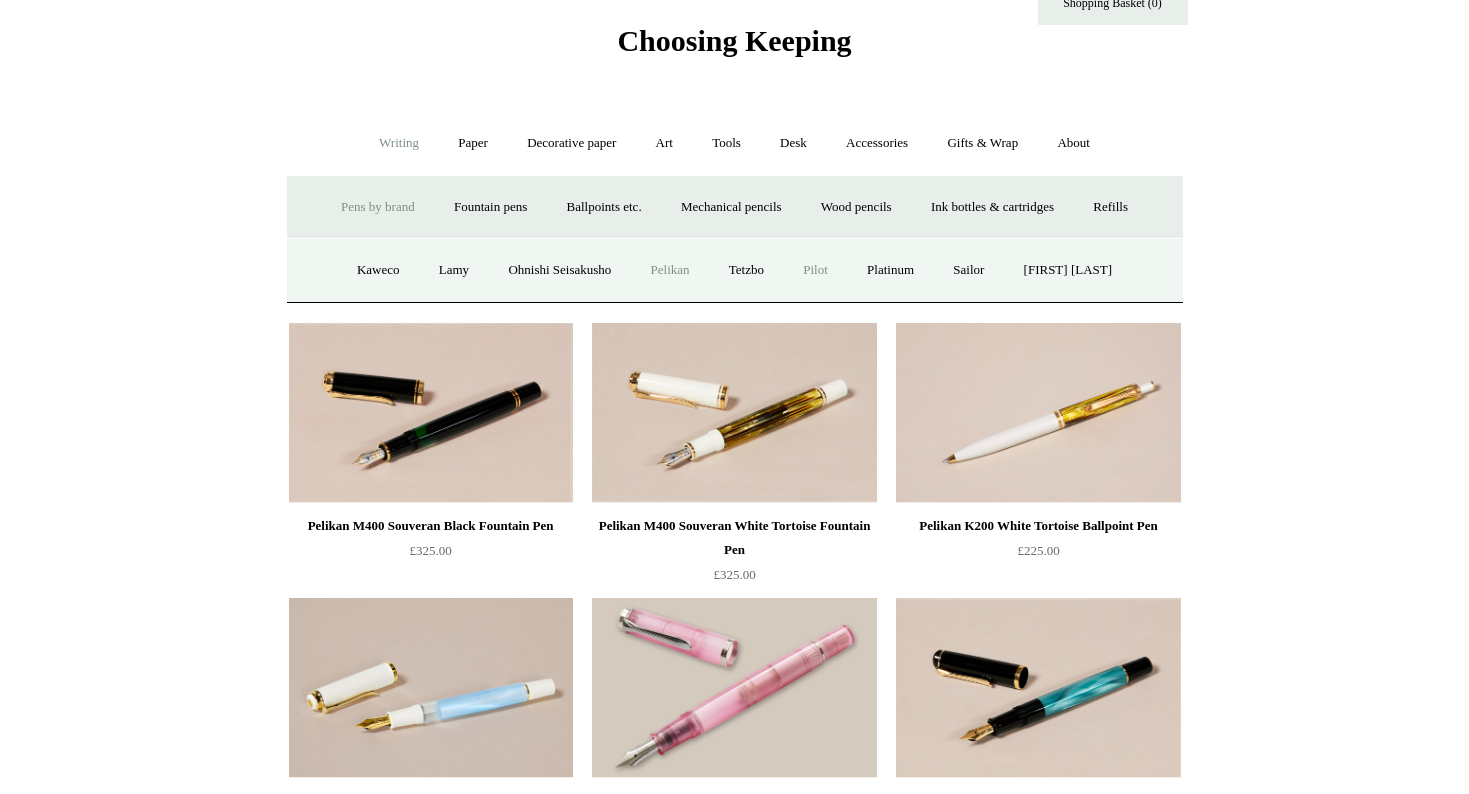 click on "Pilot" at bounding box center (815, 270) 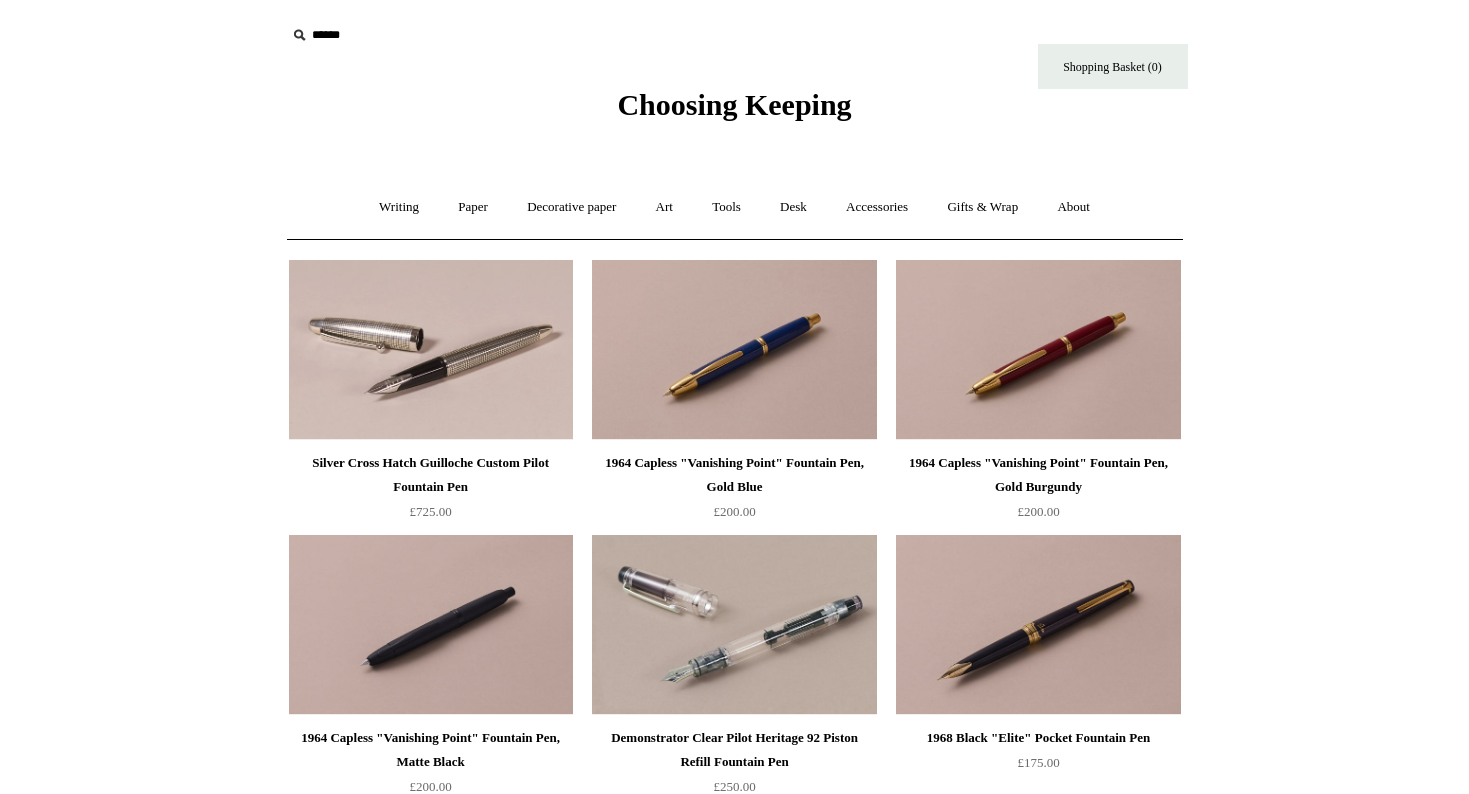 scroll, scrollTop: 0, scrollLeft: 0, axis: both 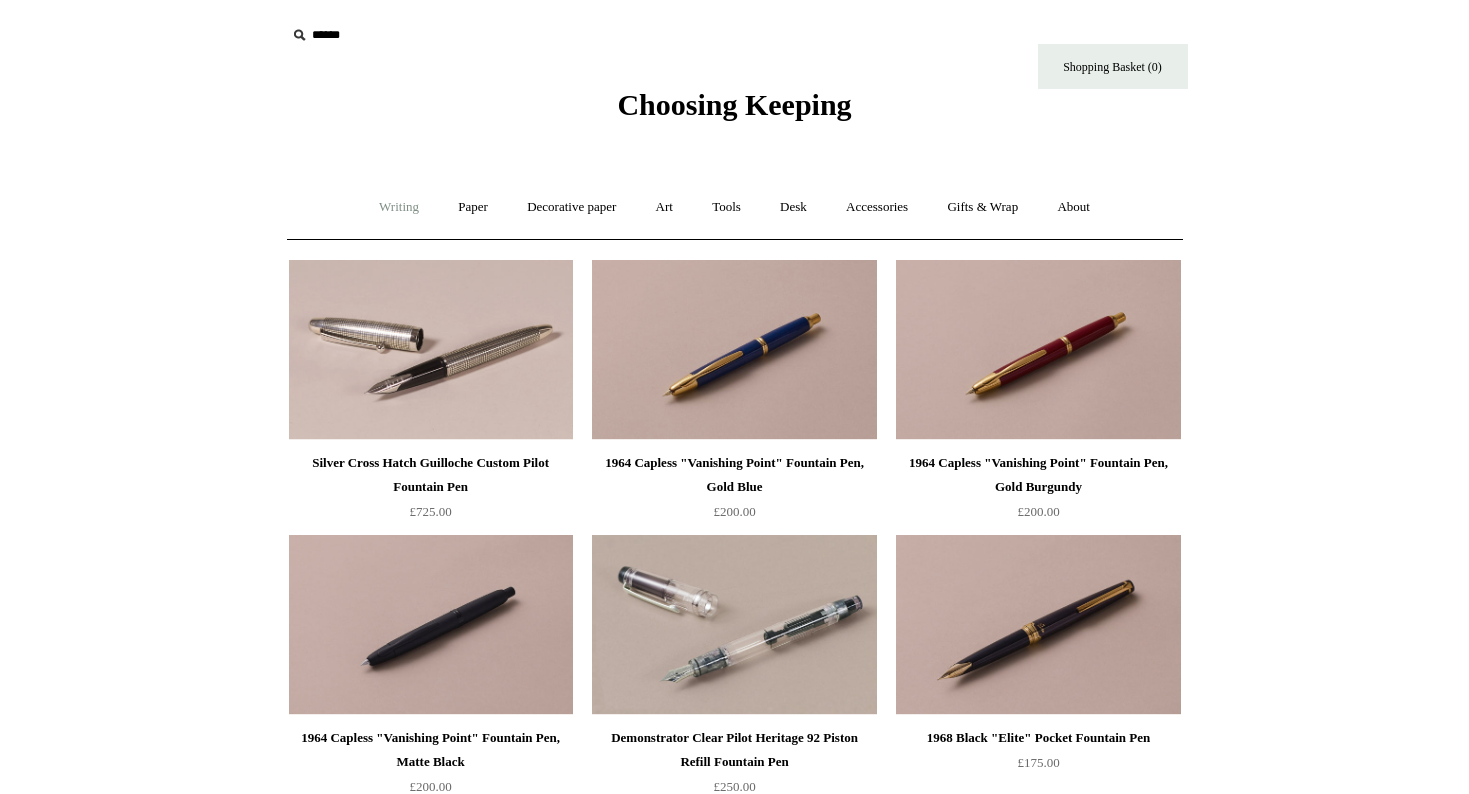 click on "Writing +" at bounding box center [399, 207] 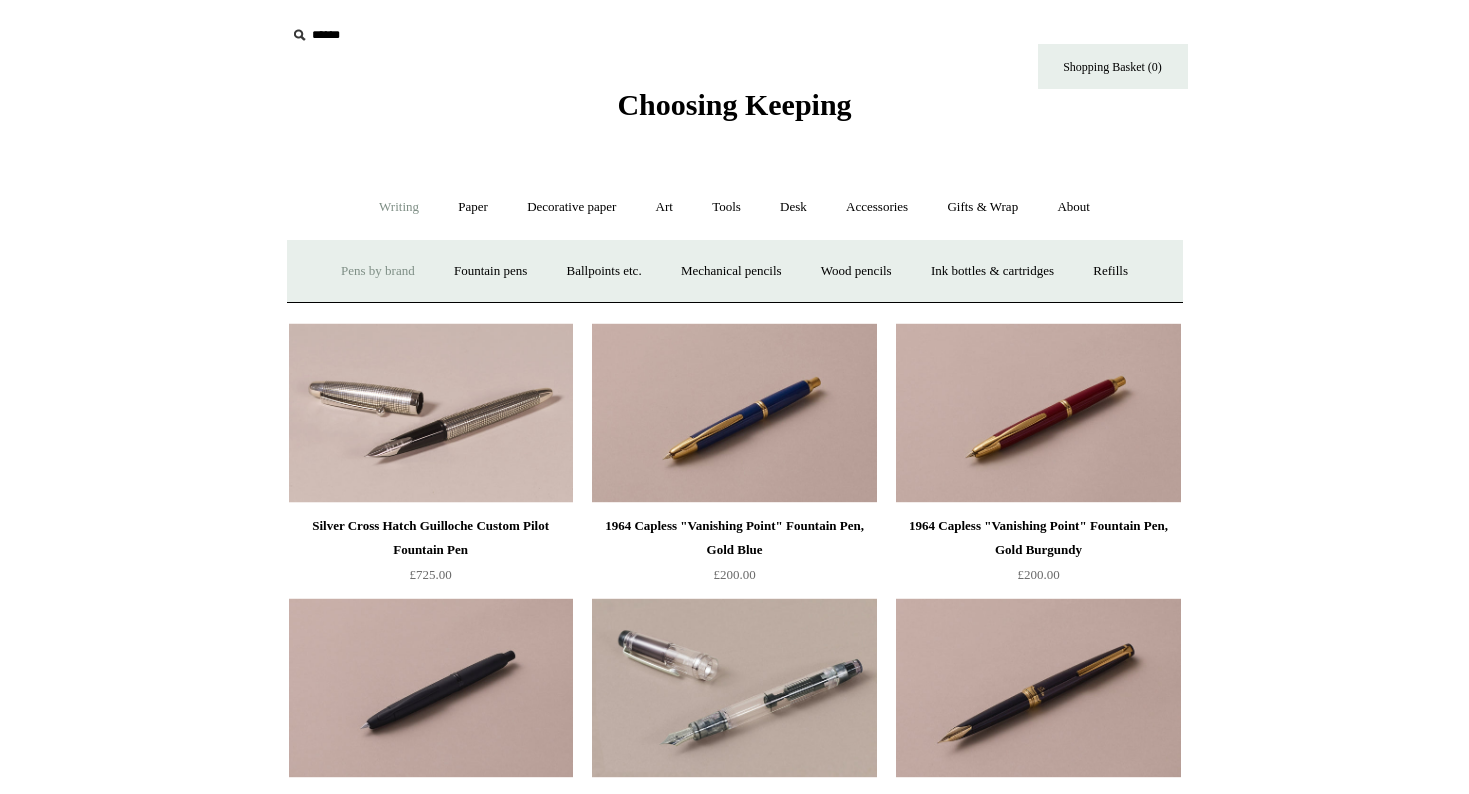 click on "Pens by brand +" at bounding box center (378, 271) 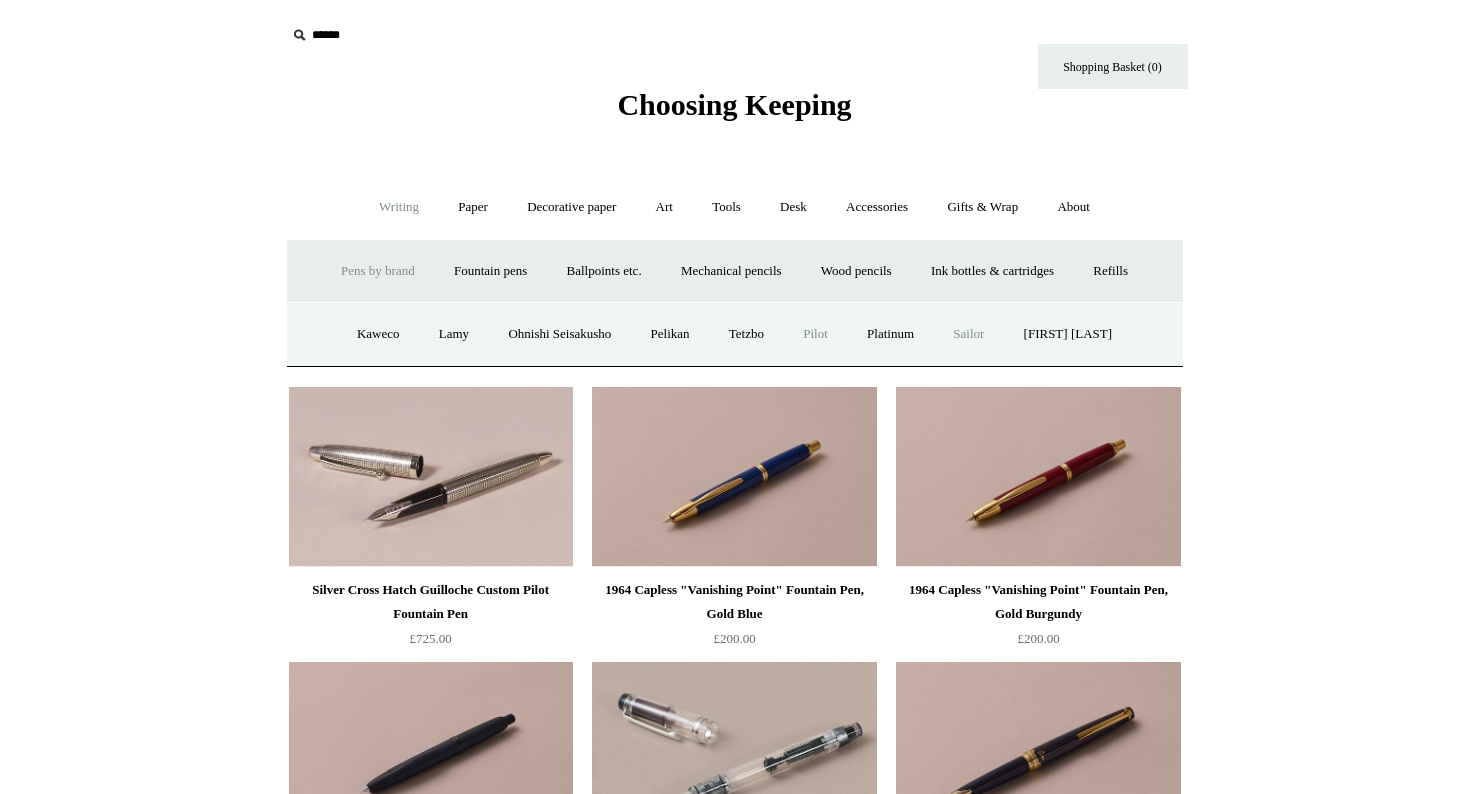 click on "Sailor" at bounding box center [968, 334] 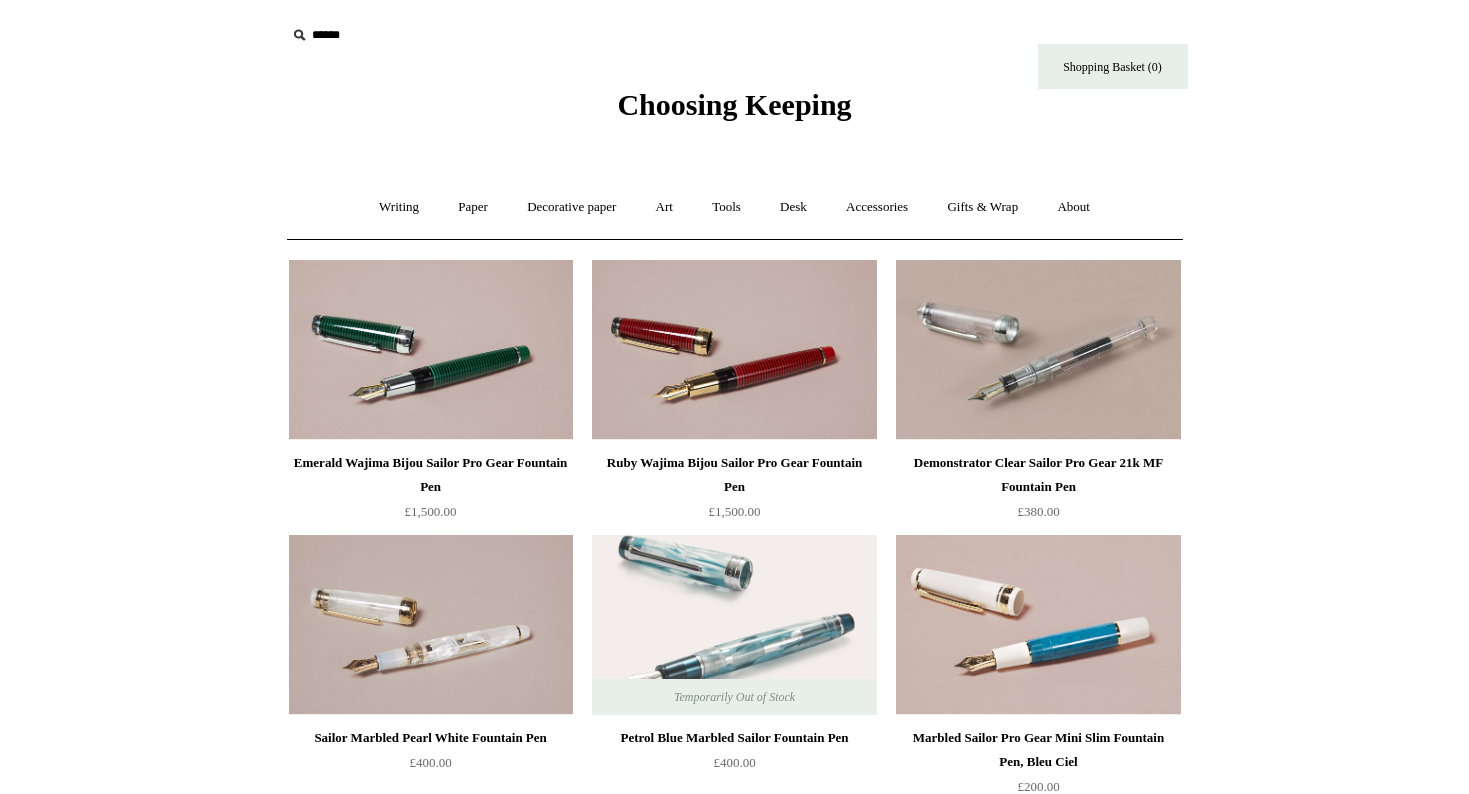 scroll, scrollTop: 0, scrollLeft: 0, axis: both 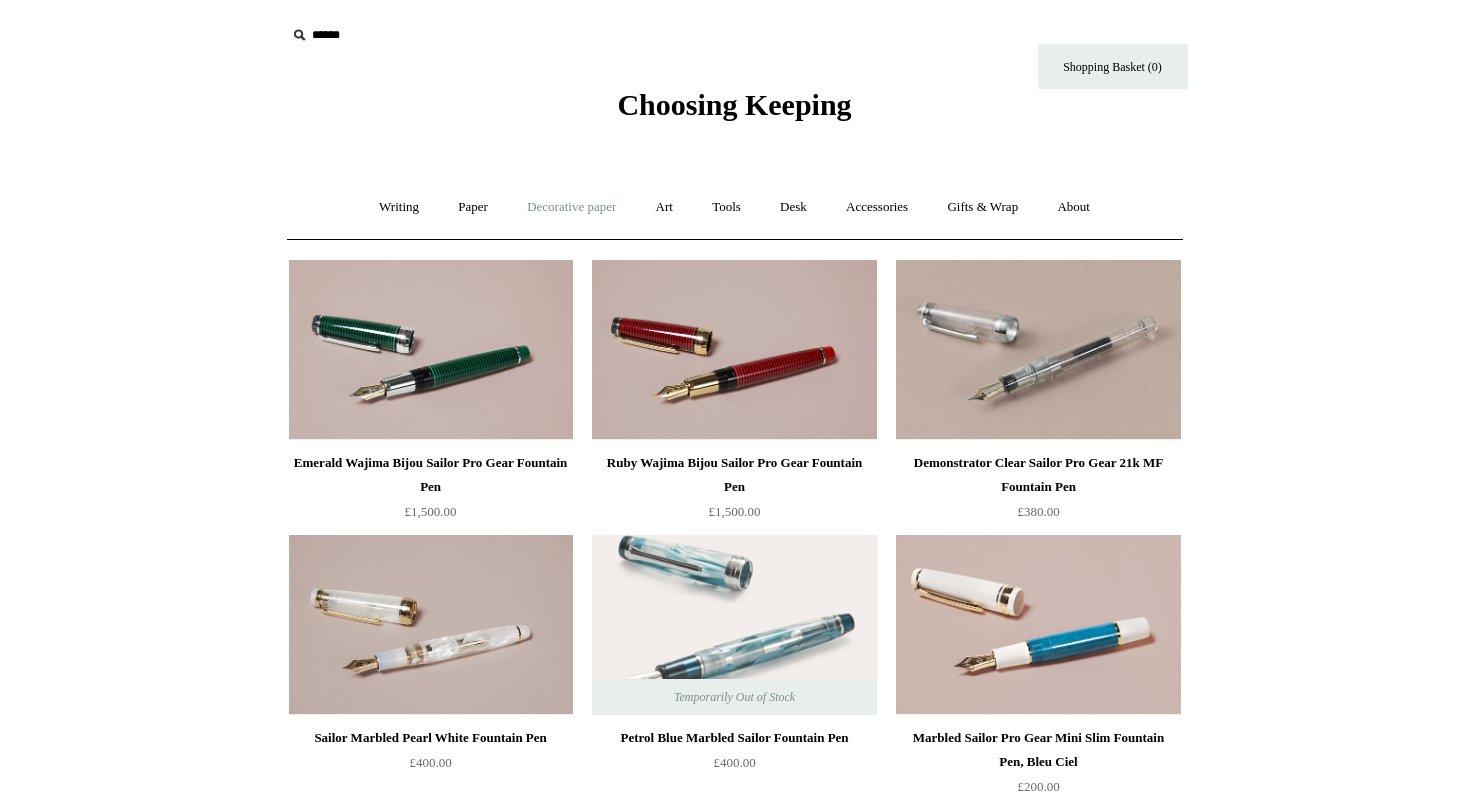 click on "Decorative paper +" at bounding box center [571, 207] 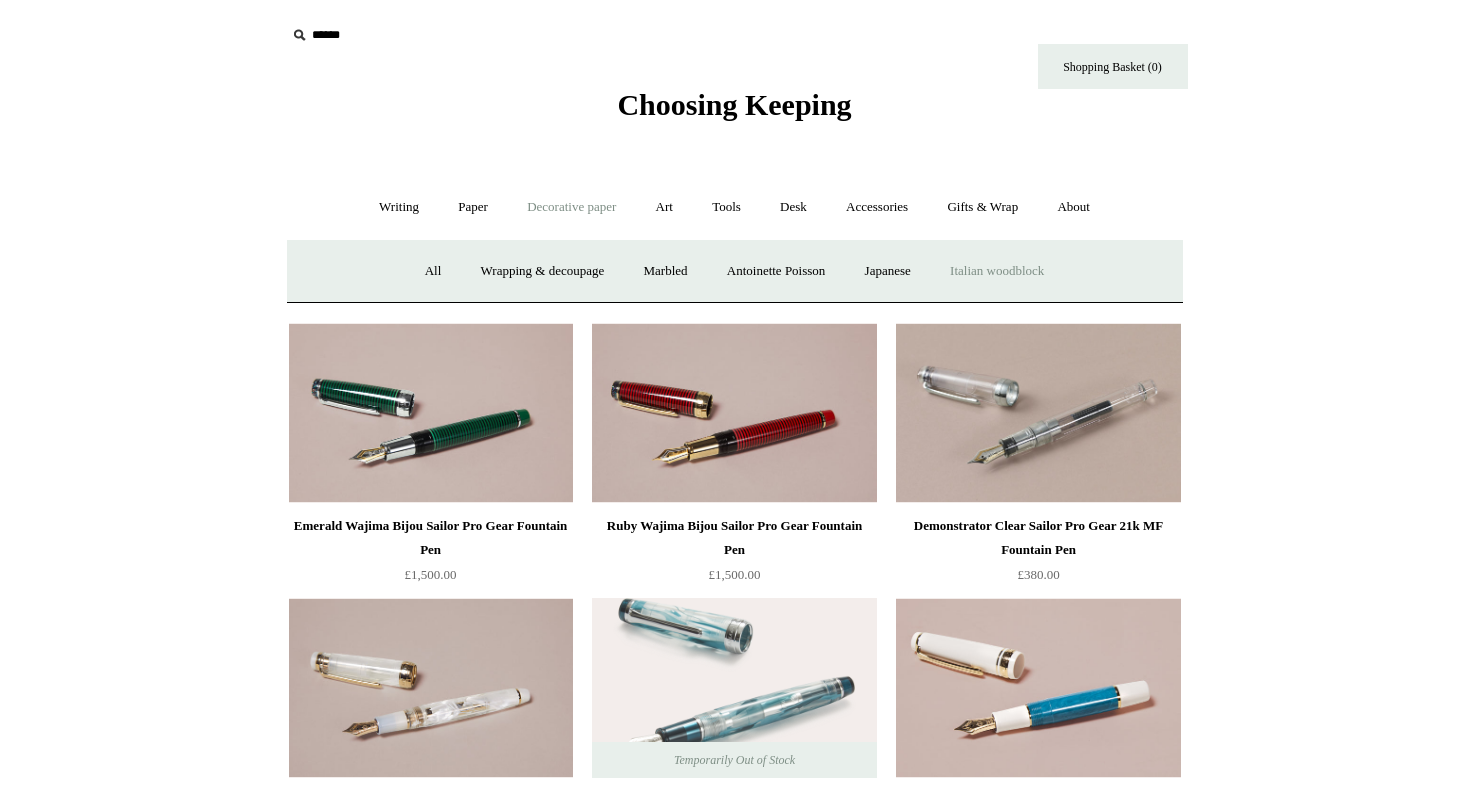 click on "Italian woodblock" at bounding box center (997, 271) 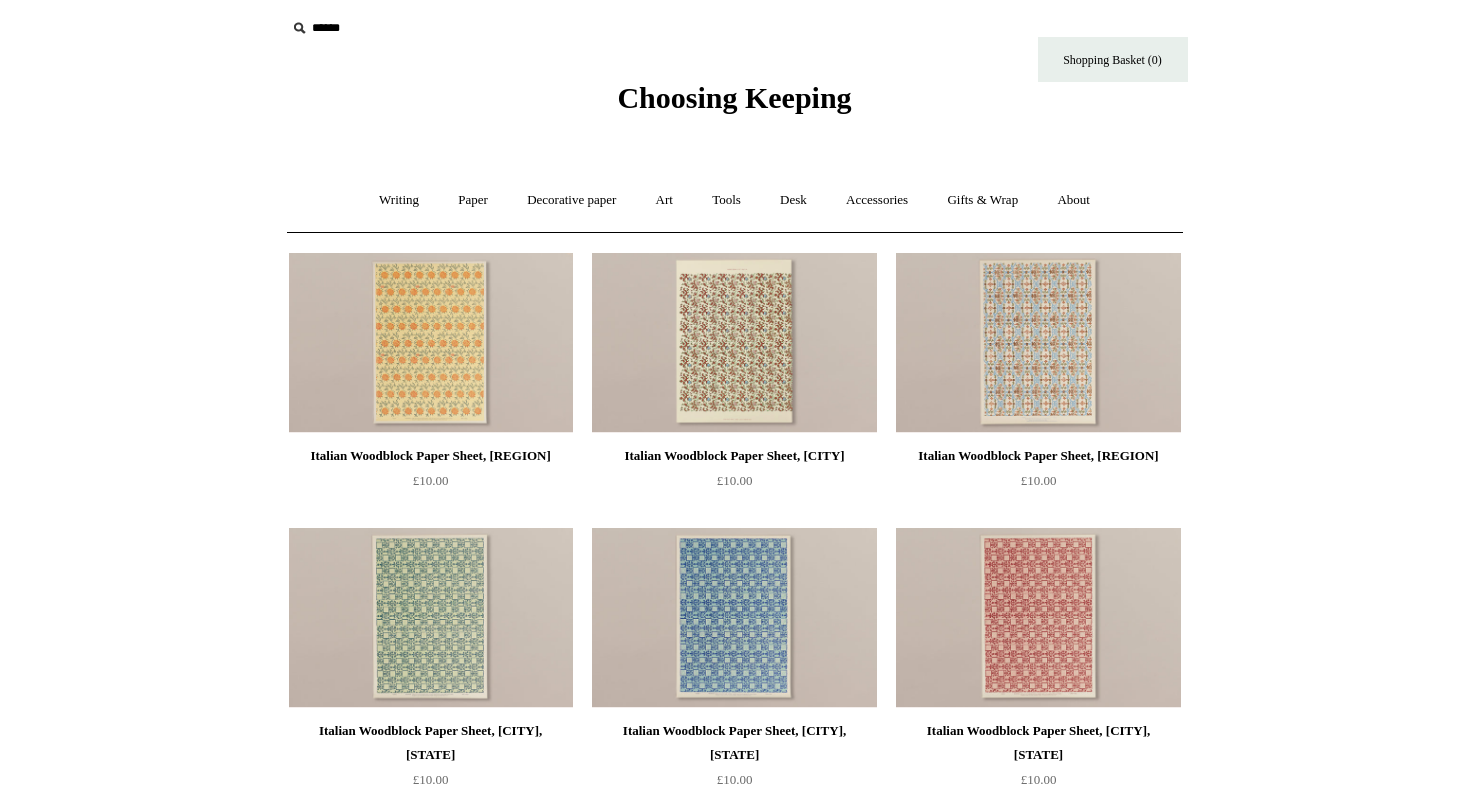 scroll, scrollTop: 7, scrollLeft: 0, axis: vertical 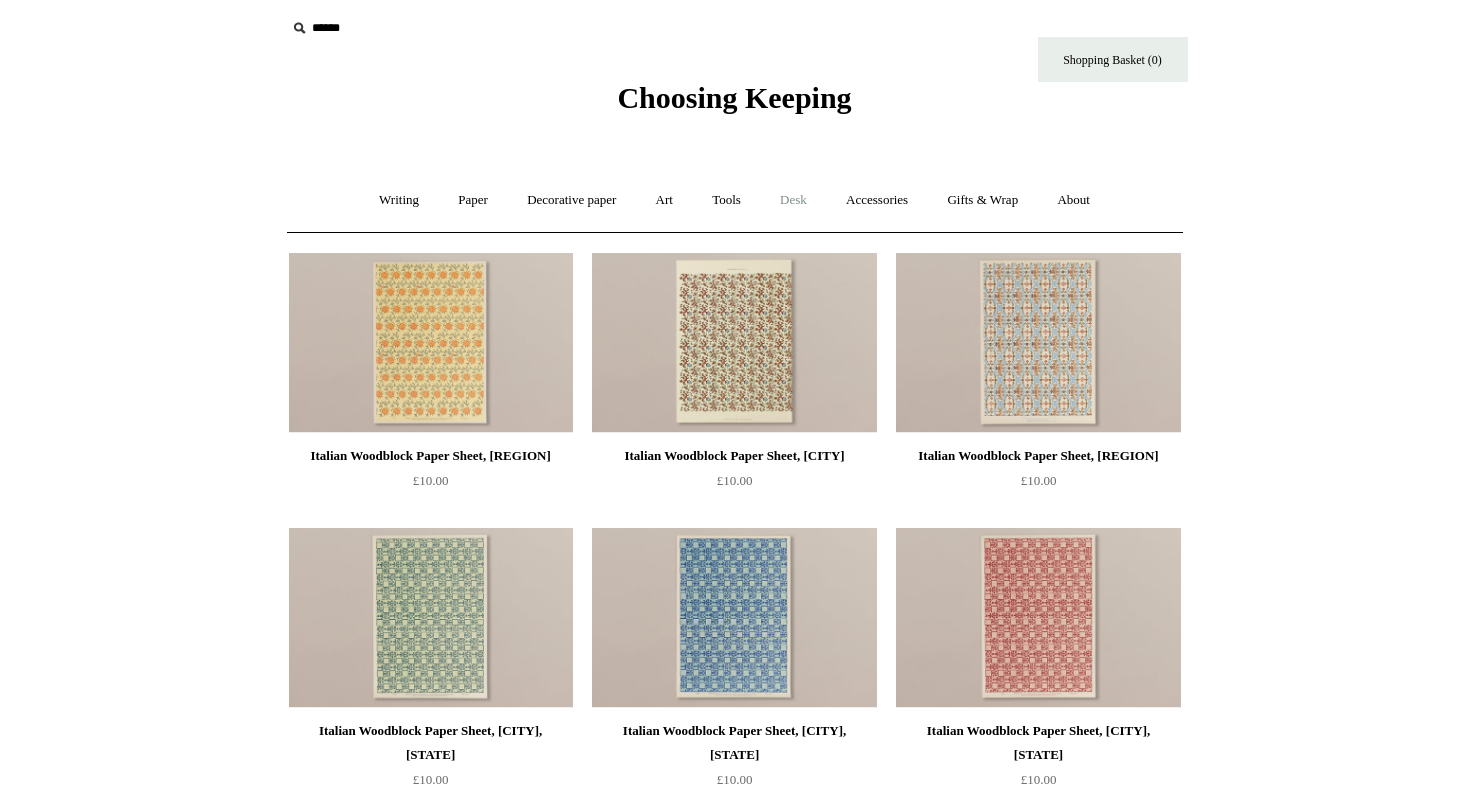 click on "Desk +" at bounding box center [793, 200] 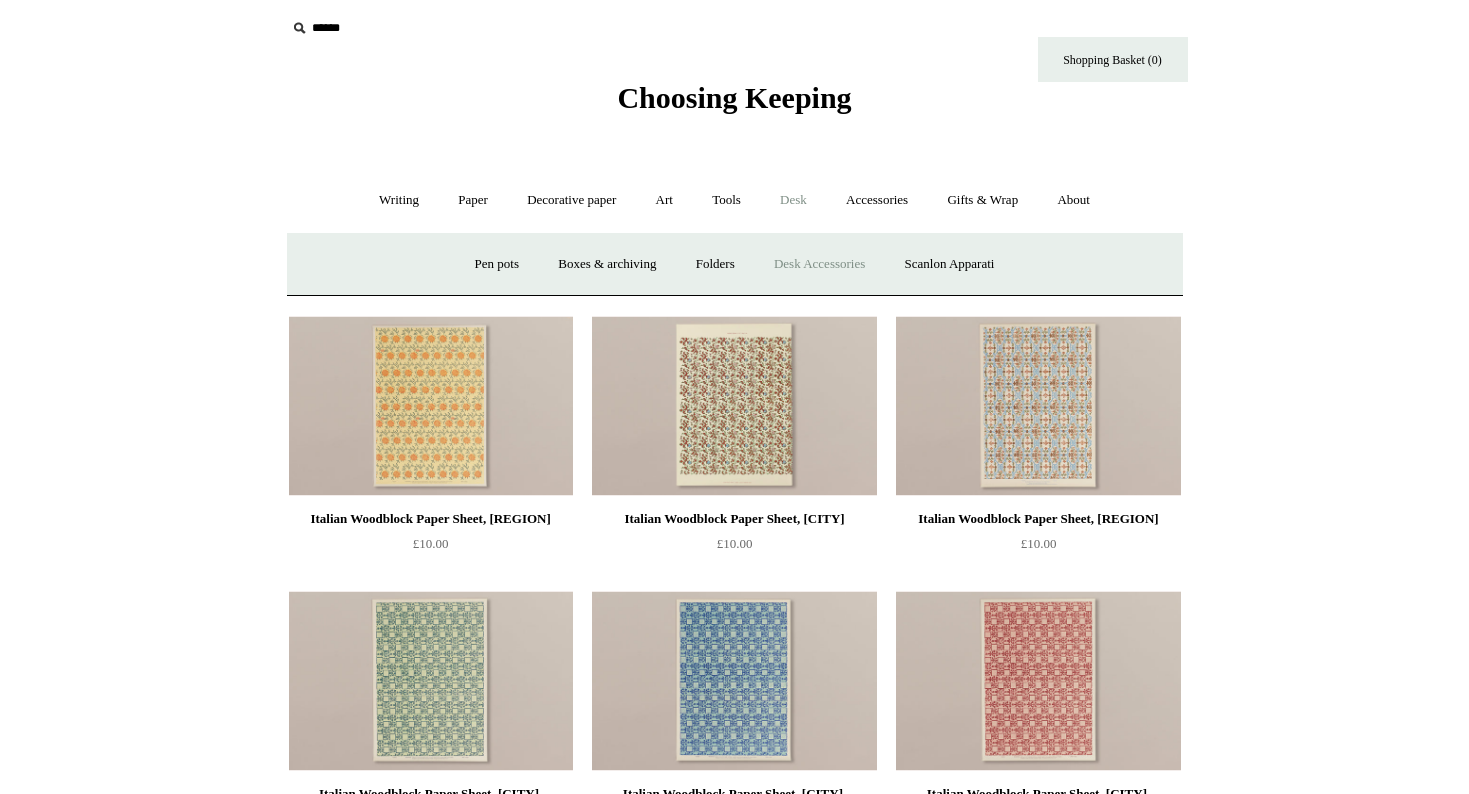 click on "Desk Accessories" at bounding box center (819, 264) 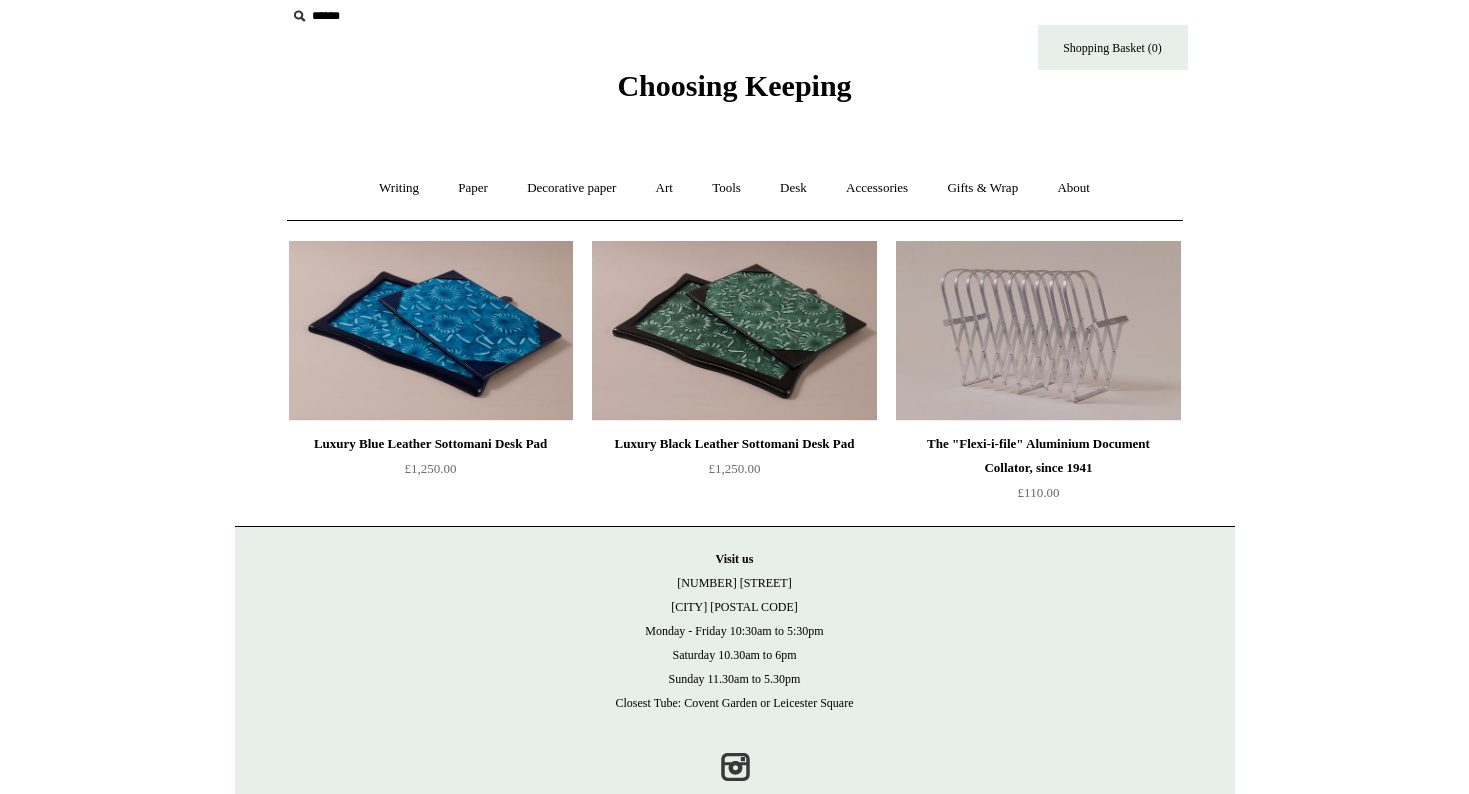 scroll, scrollTop: 20, scrollLeft: 0, axis: vertical 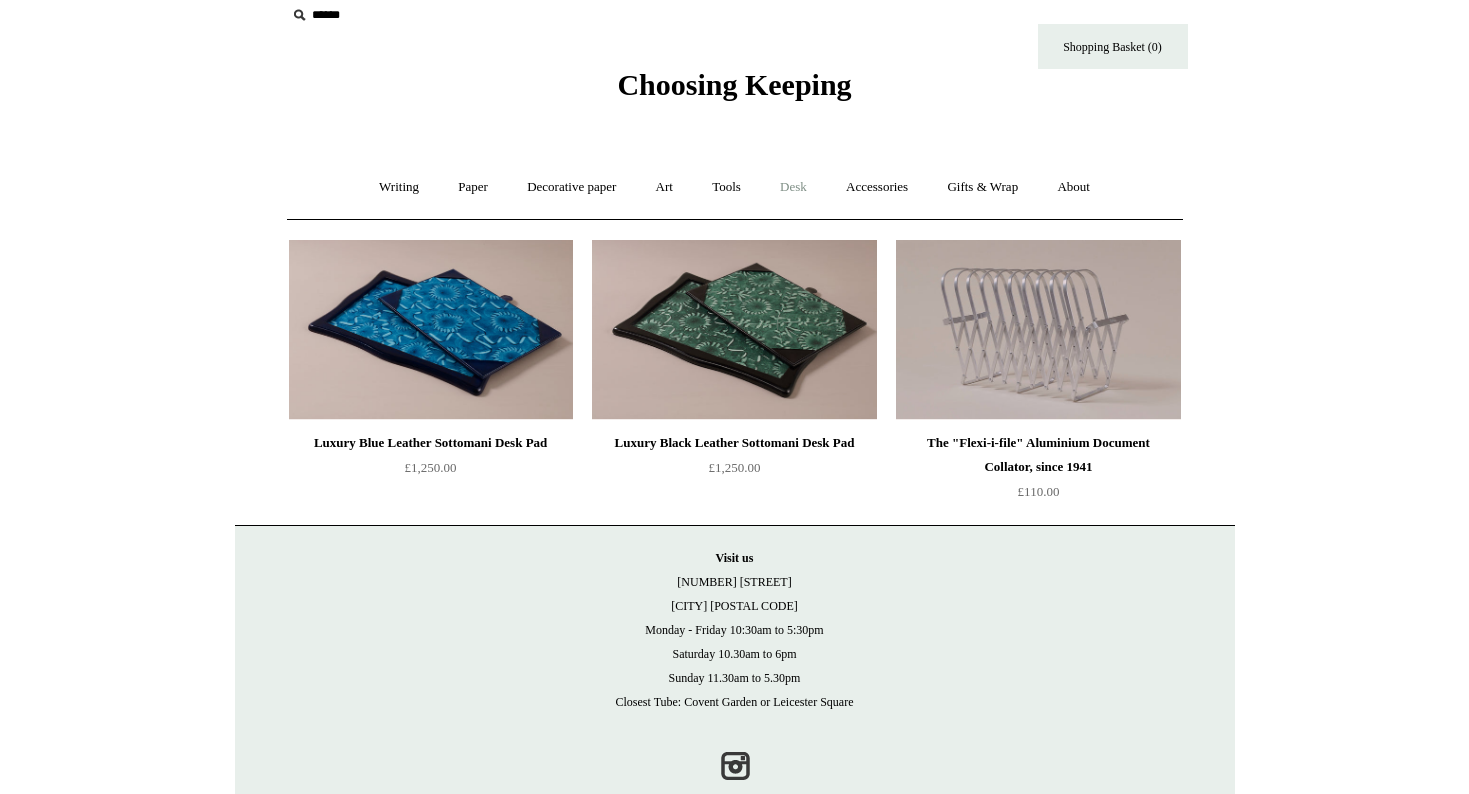 click on "Desk +" at bounding box center (793, 187) 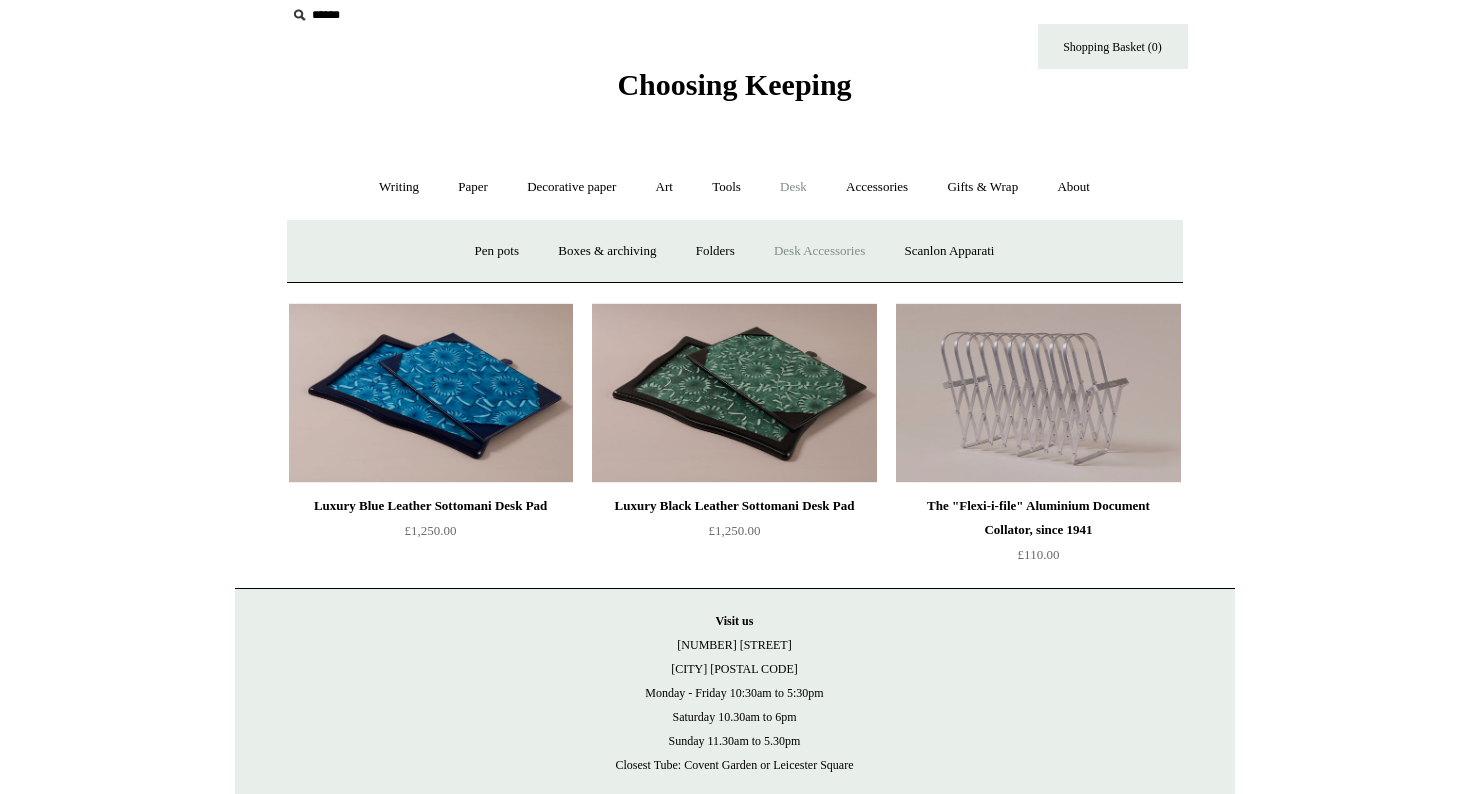click on "Desk -" at bounding box center [793, 187] 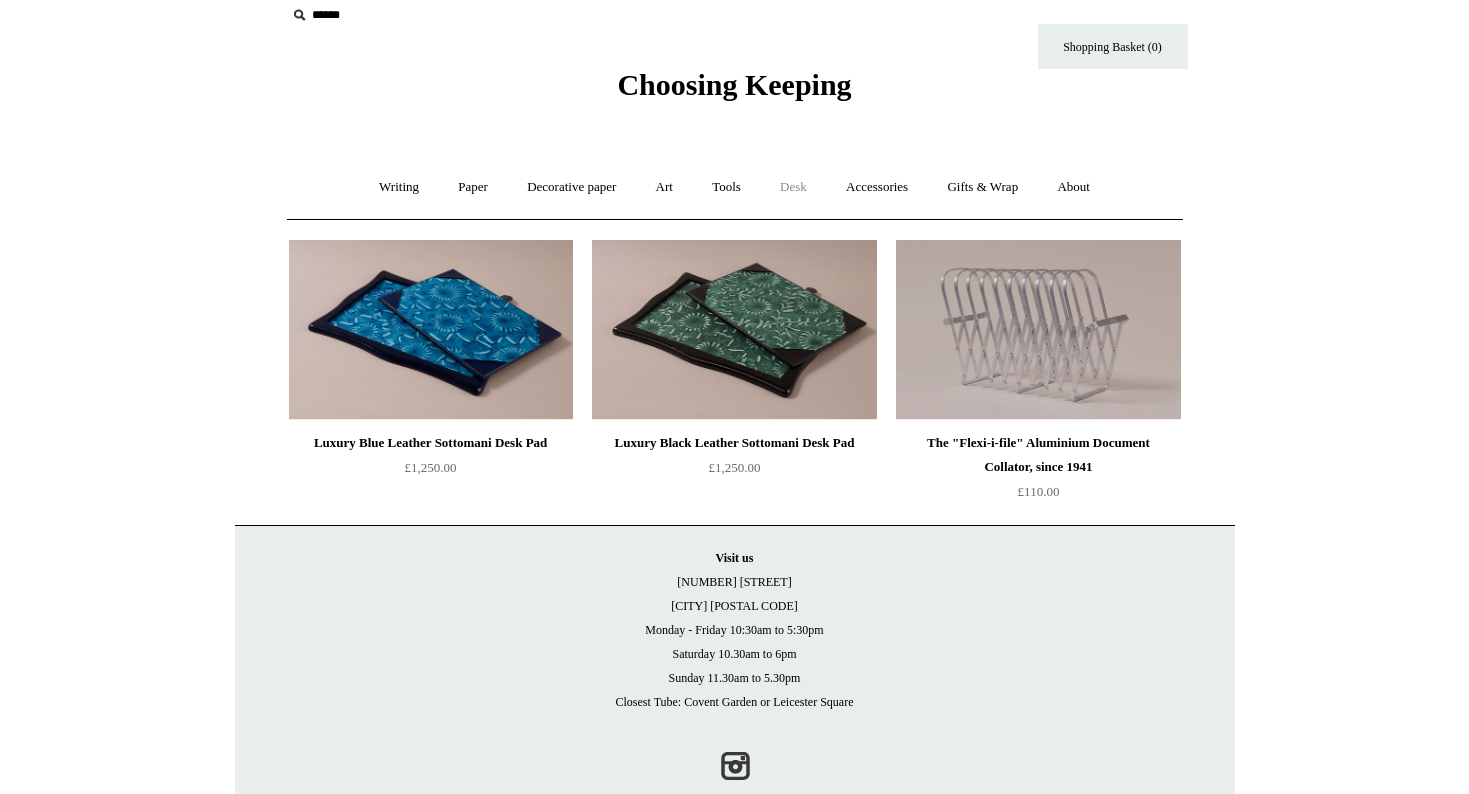 click on "Desk +" at bounding box center (793, 187) 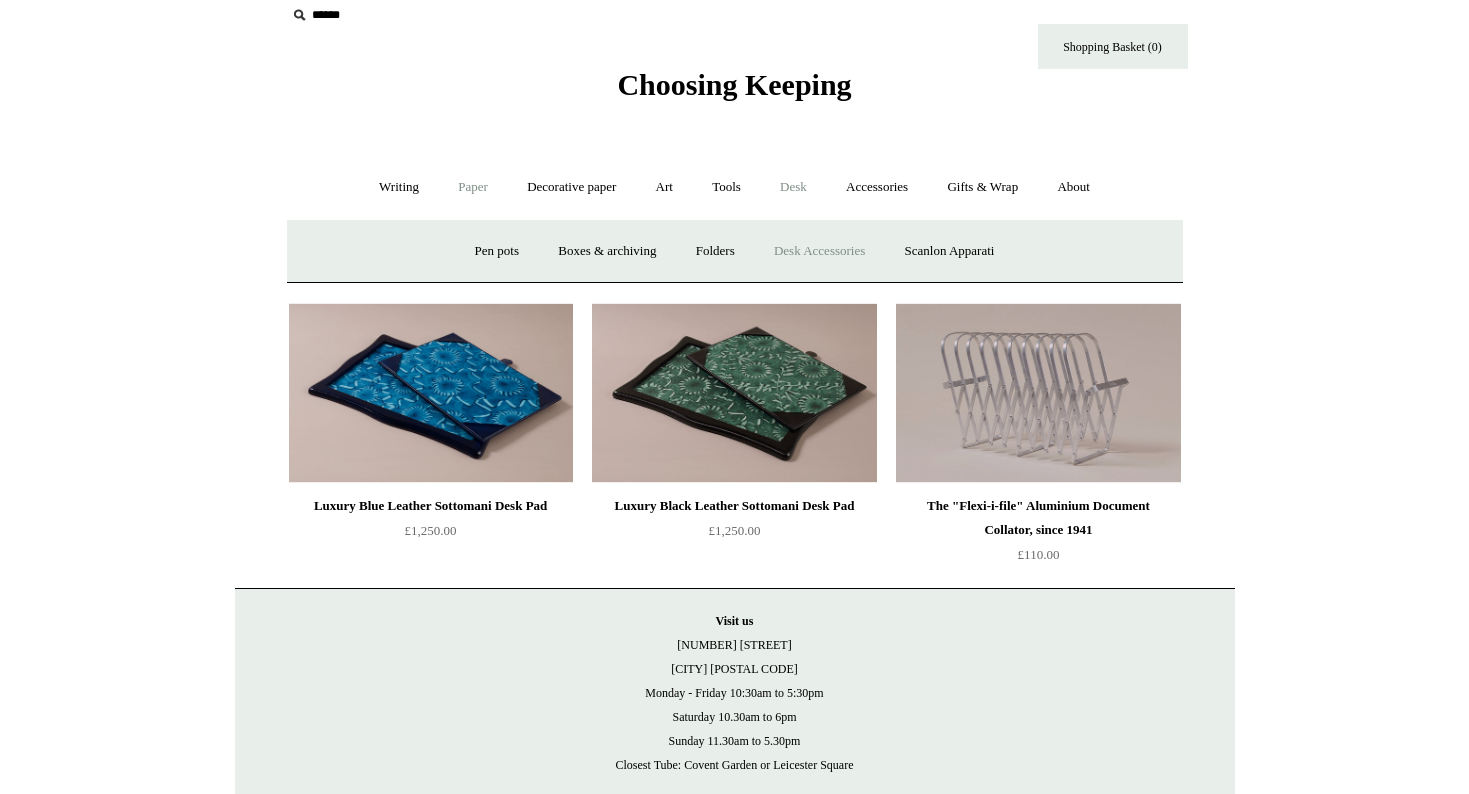 click on "Paper +" at bounding box center [473, 187] 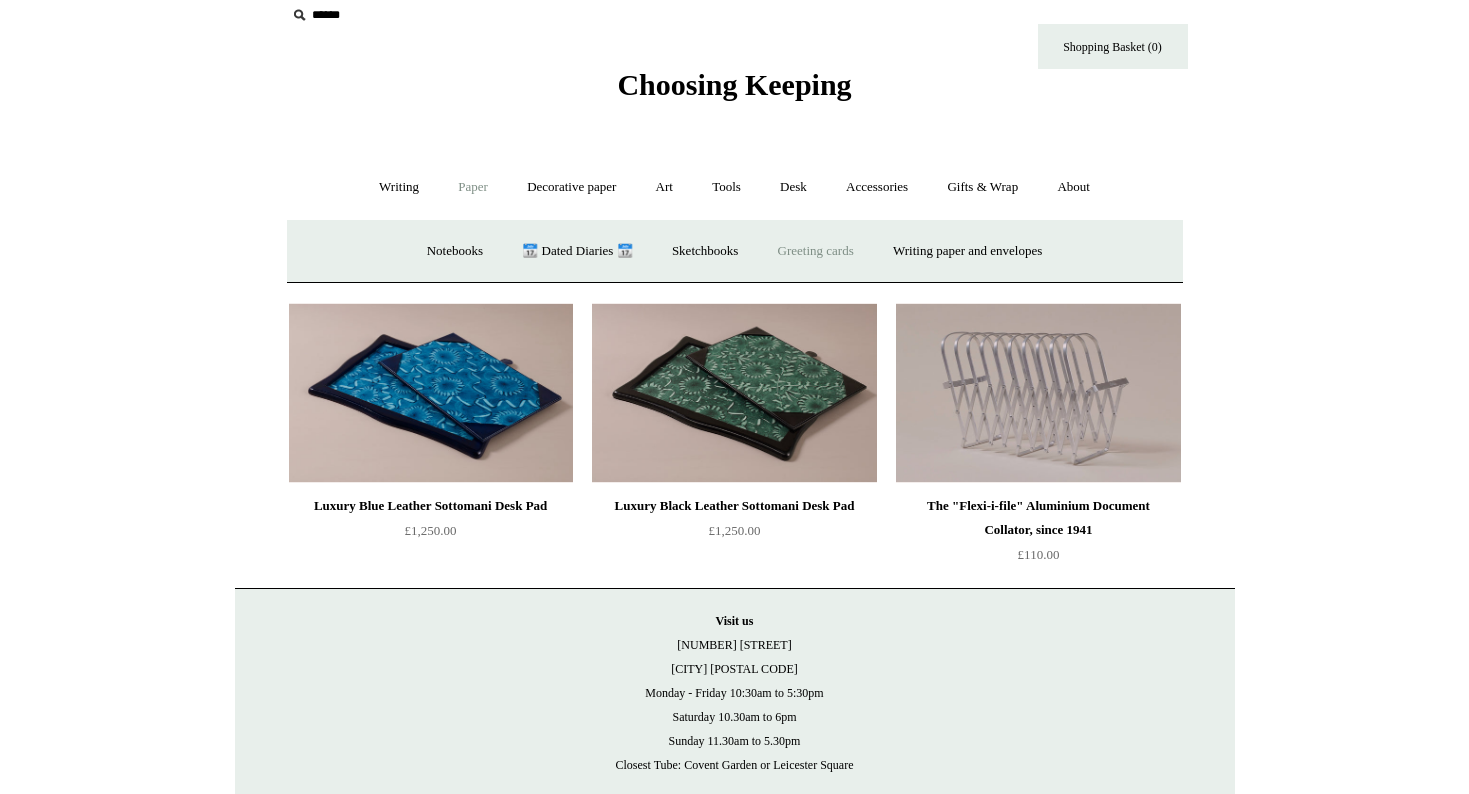click on "Greeting cards +" at bounding box center (816, 251) 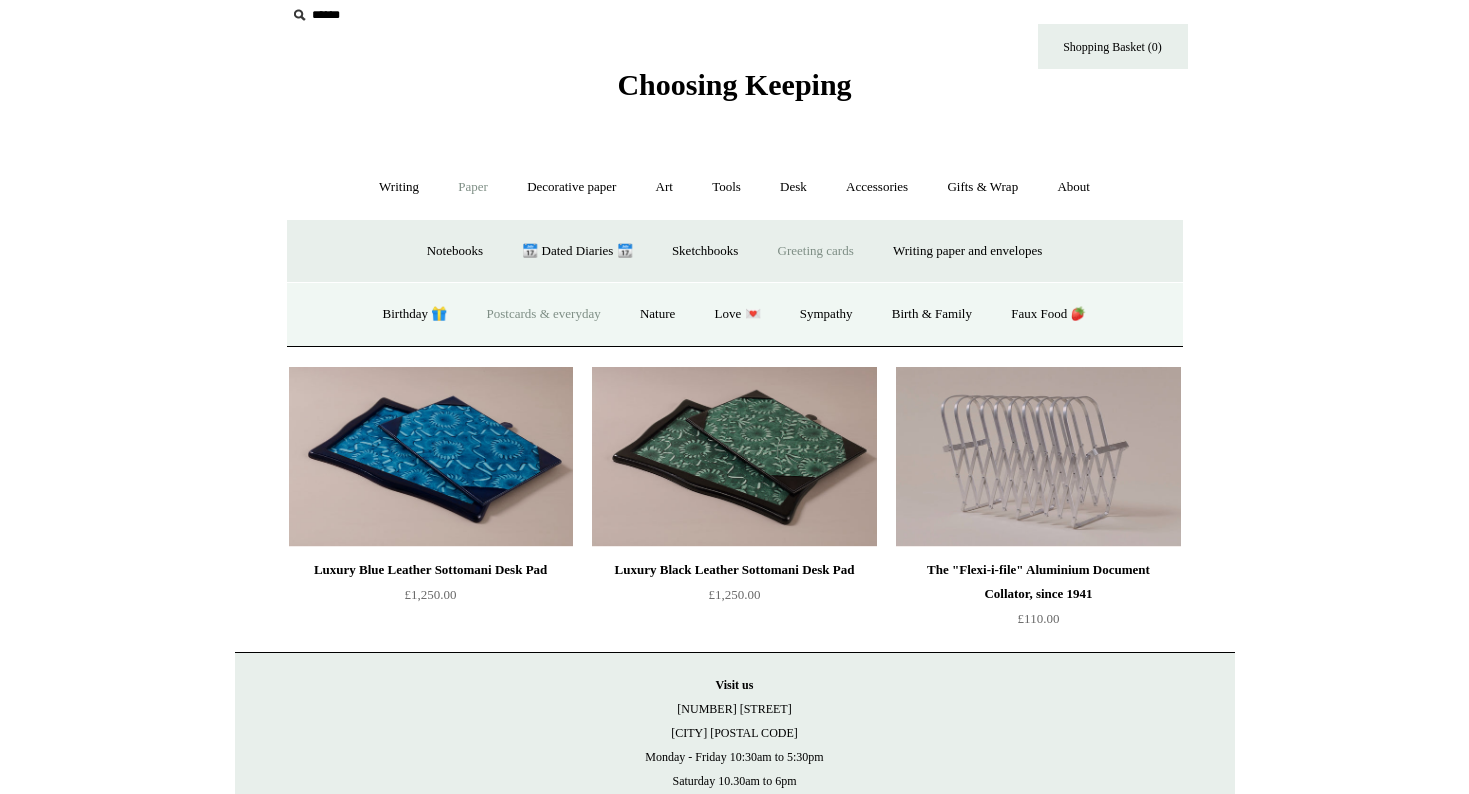 click on "Postcards & everyday" at bounding box center [544, 314] 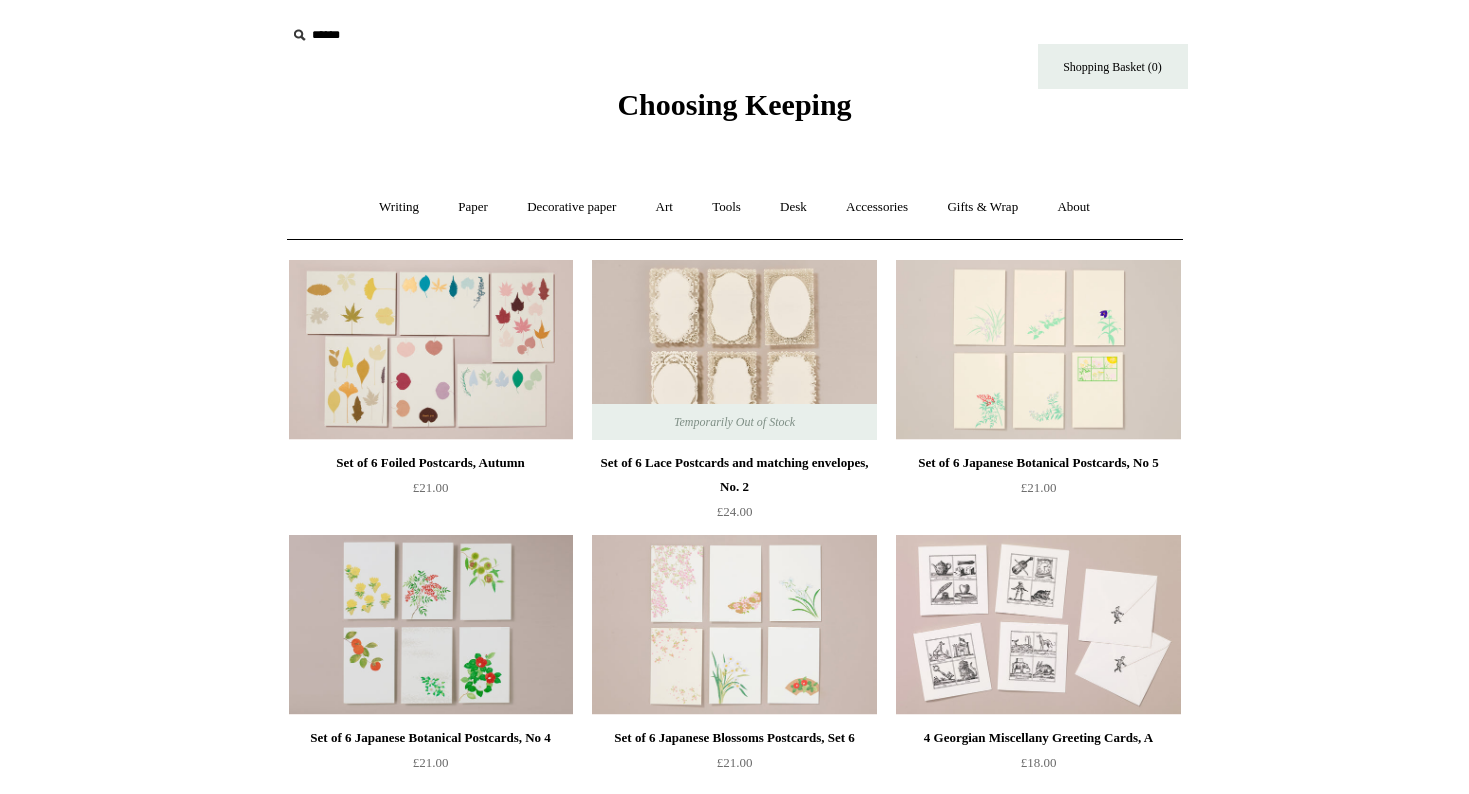 scroll, scrollTop: 0, scrollLeft: 0, axis: both 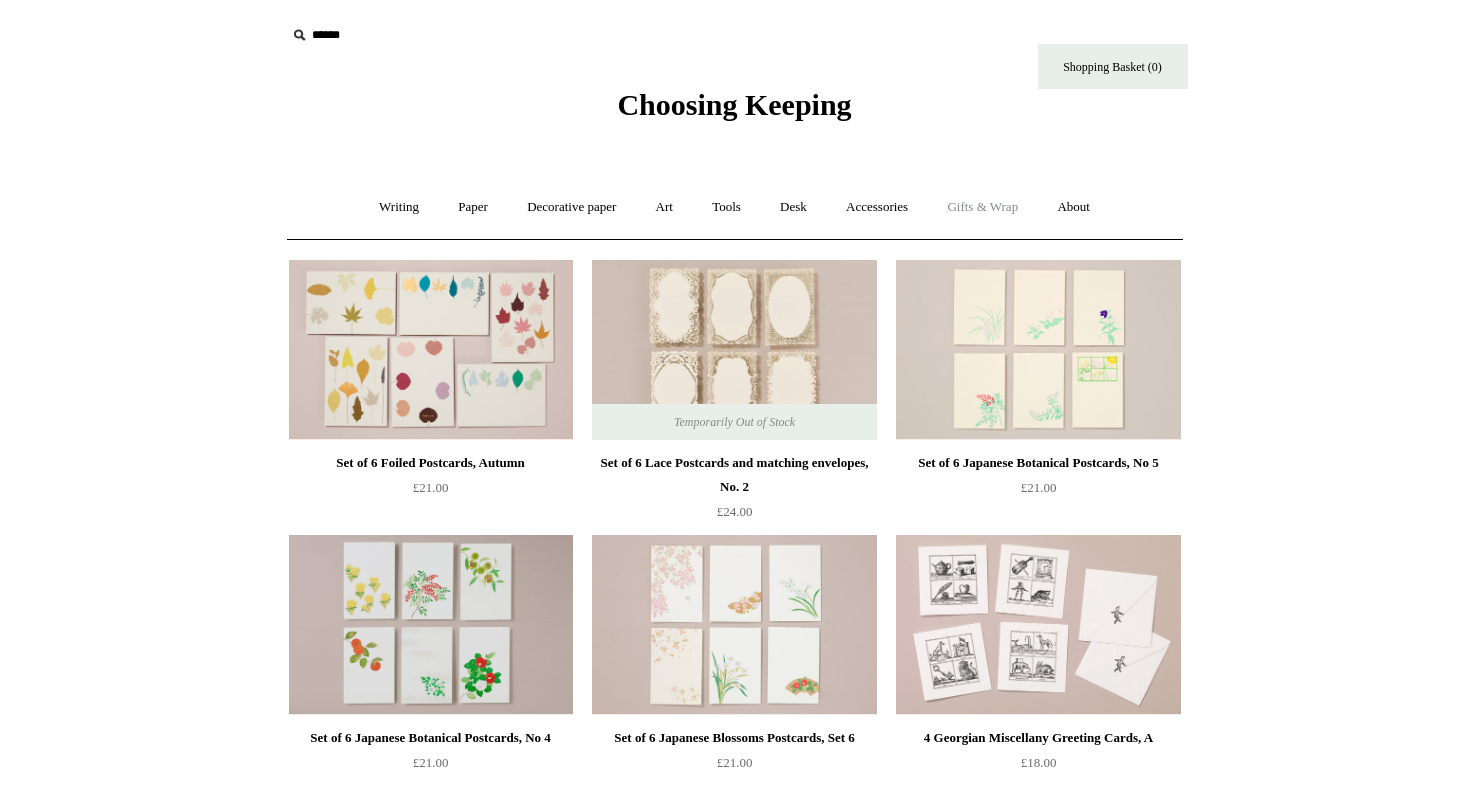 click on "Gifts & Wrap +" at bounding box center [982, 207] 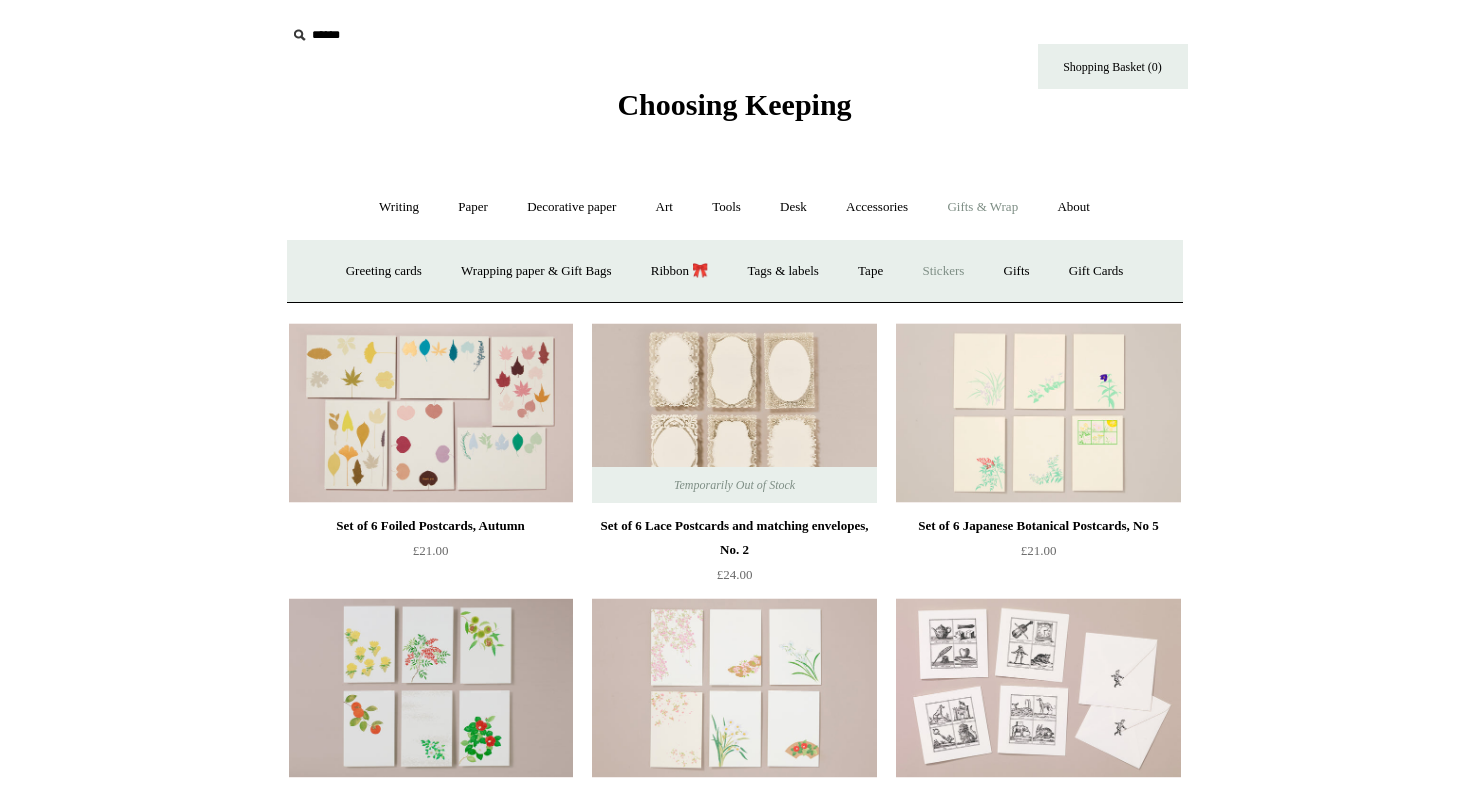 click on "Stickers" at bounding box center [943, 271] 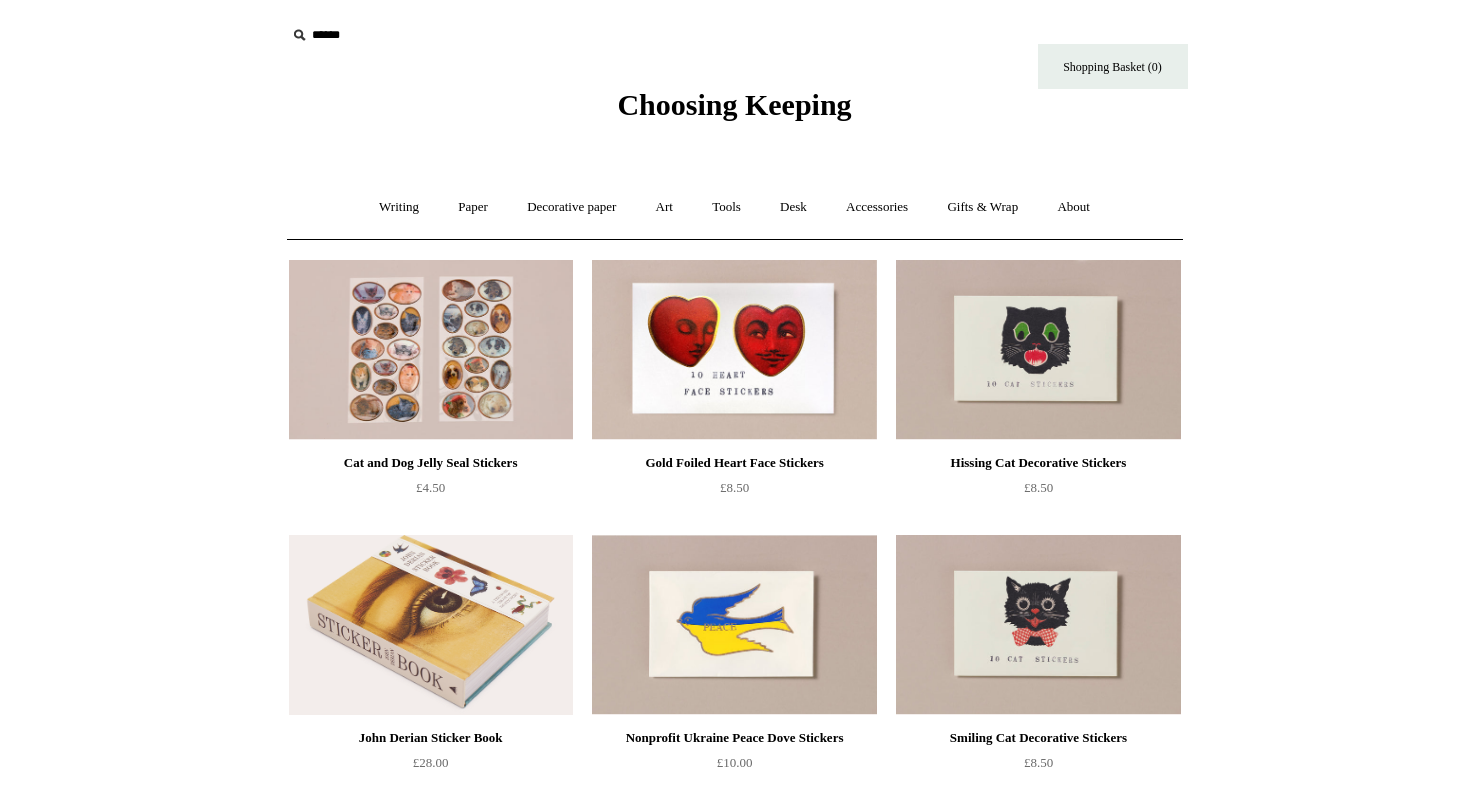 scroll, scrollTop: 0, scrollLeft: 0, axis: both 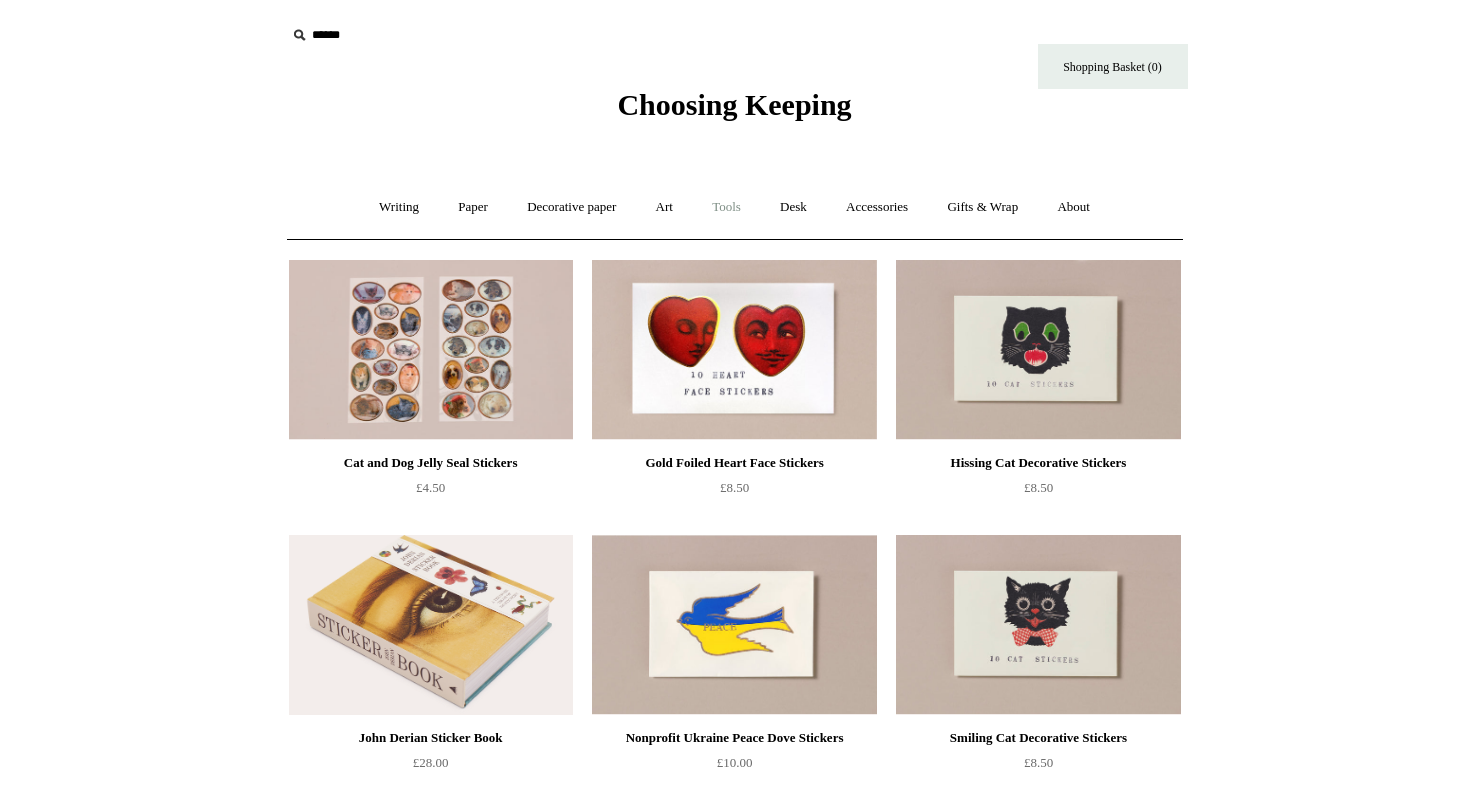 click on "Tools +" at bounding box center (726, 207) 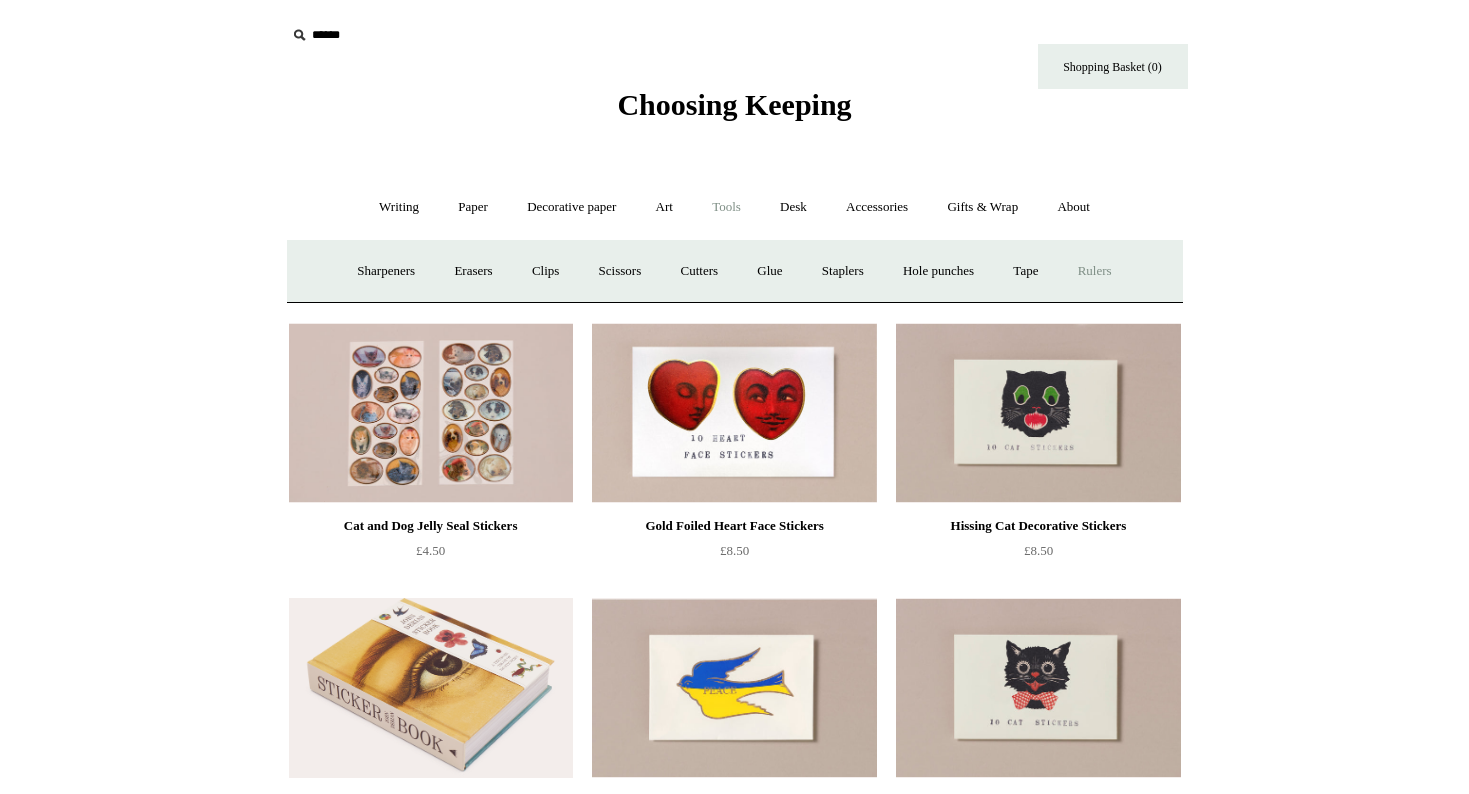 click on "Rulers" at bounding box center [1095, 271] 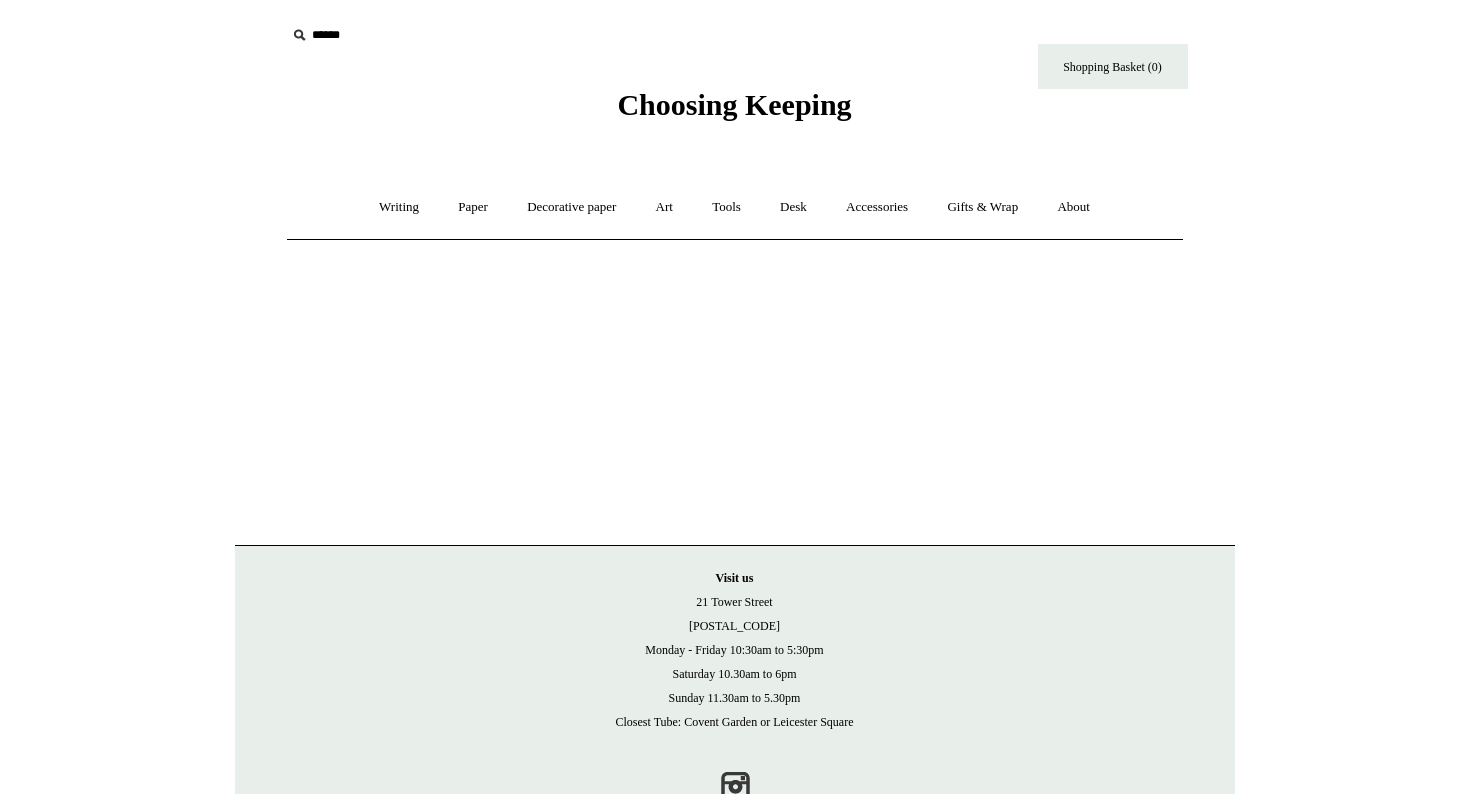 scroll, scrollTop: 0, scrollLeft: 0, axis: both 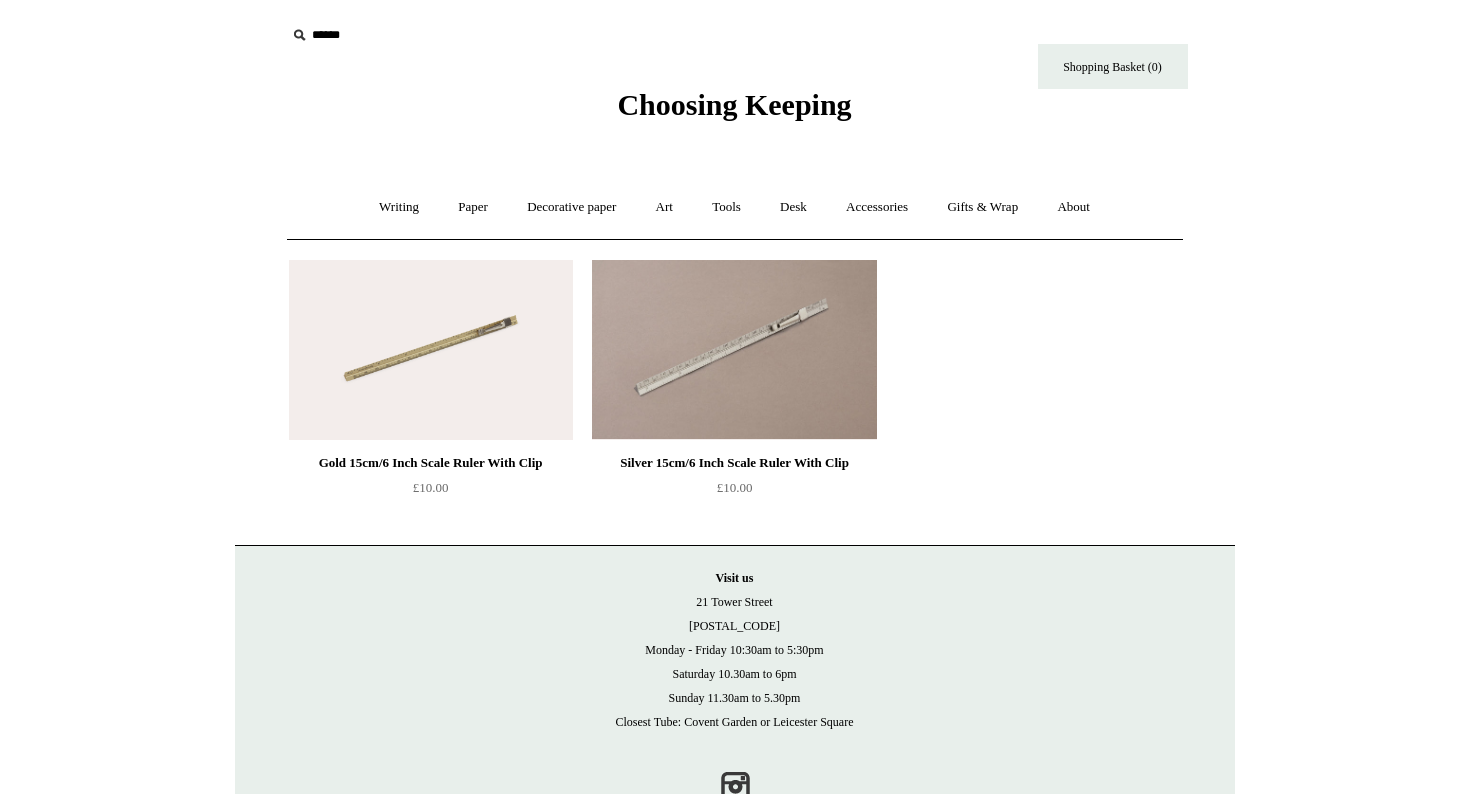 click at bounding box center (431, 350) 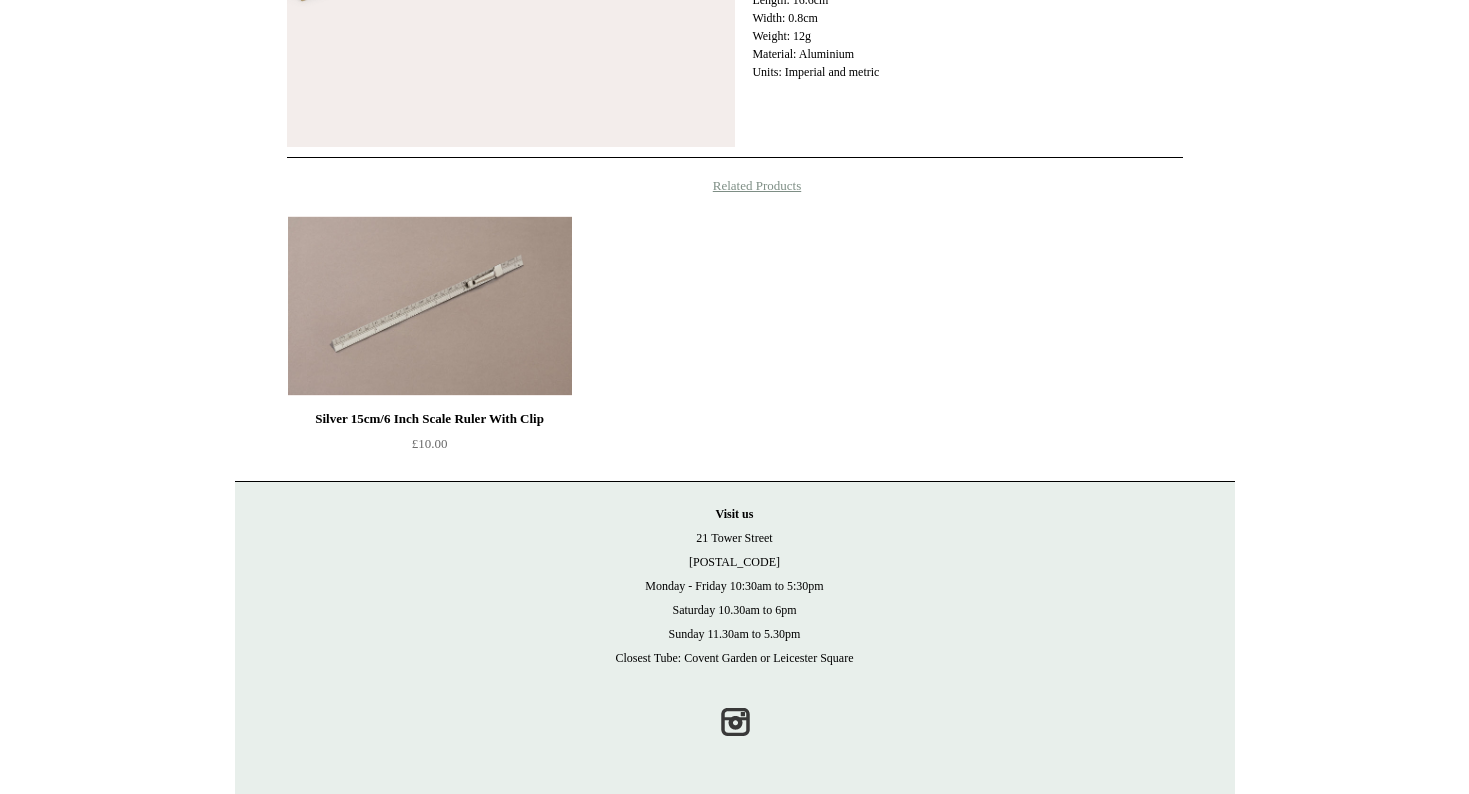 scroll, scrollTop: 607, scrollLeft: 0, axis: vertical 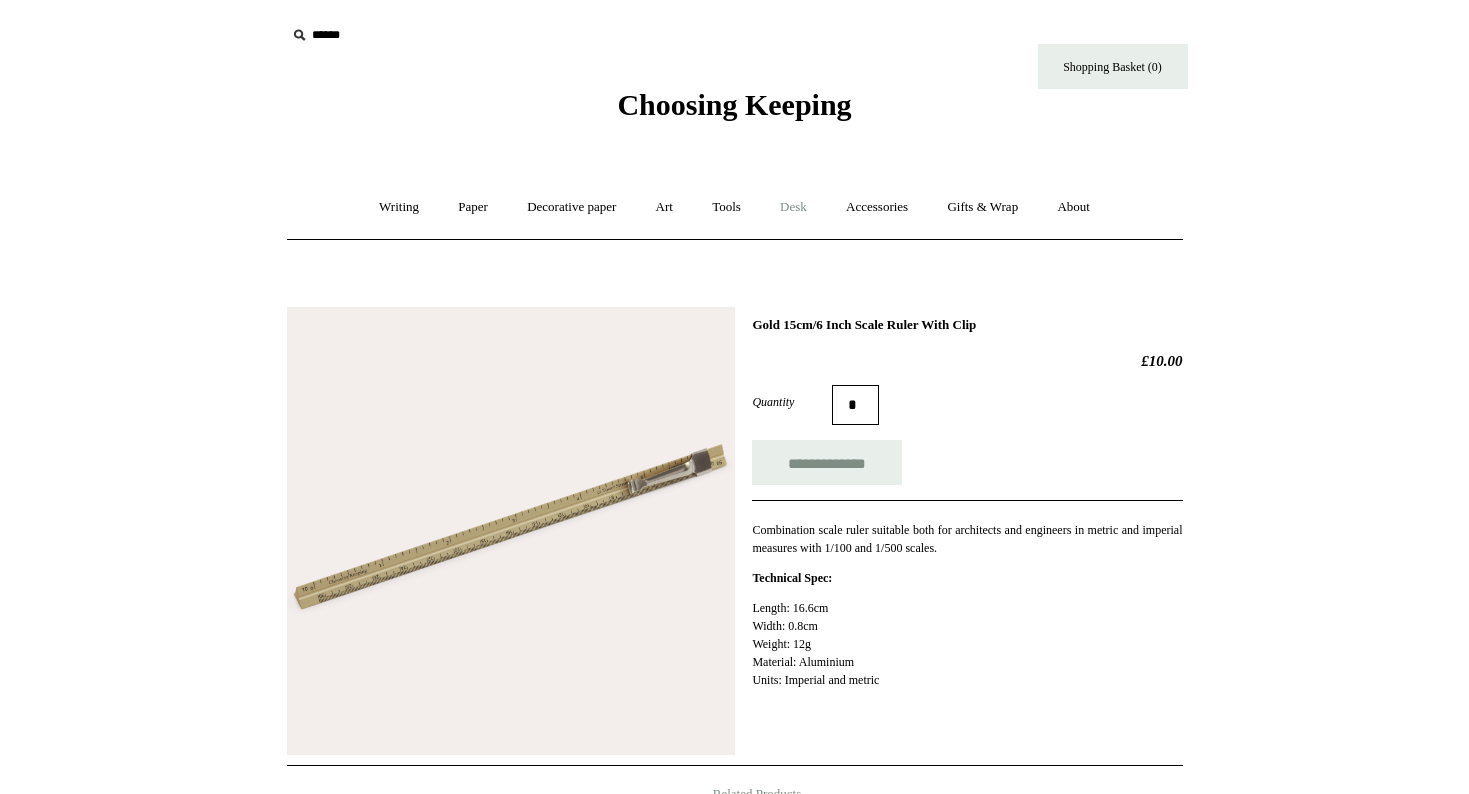 click on "Desk +" at bounding box center (793, 207) 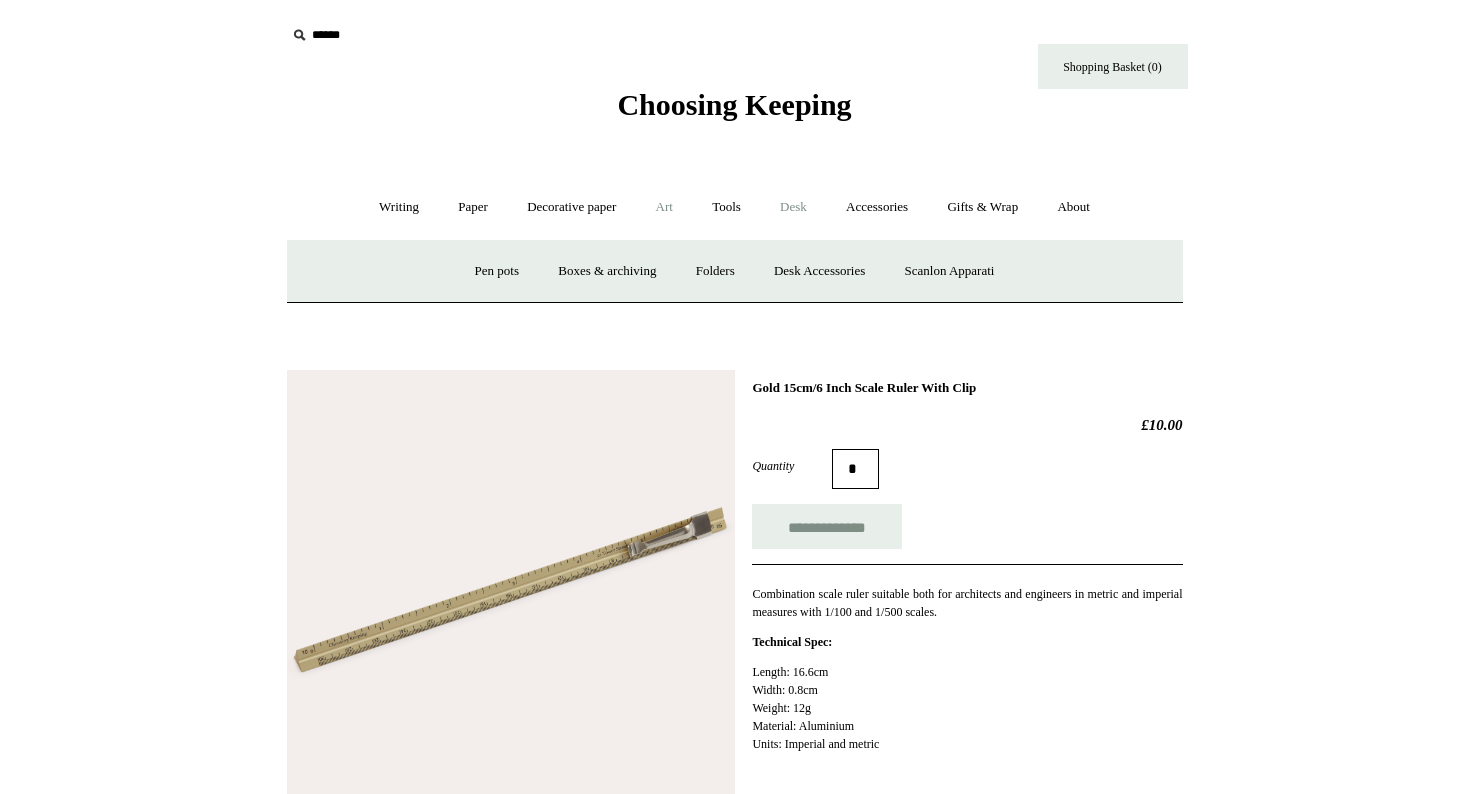 click on "Art +" at bounding box center (664, 207) 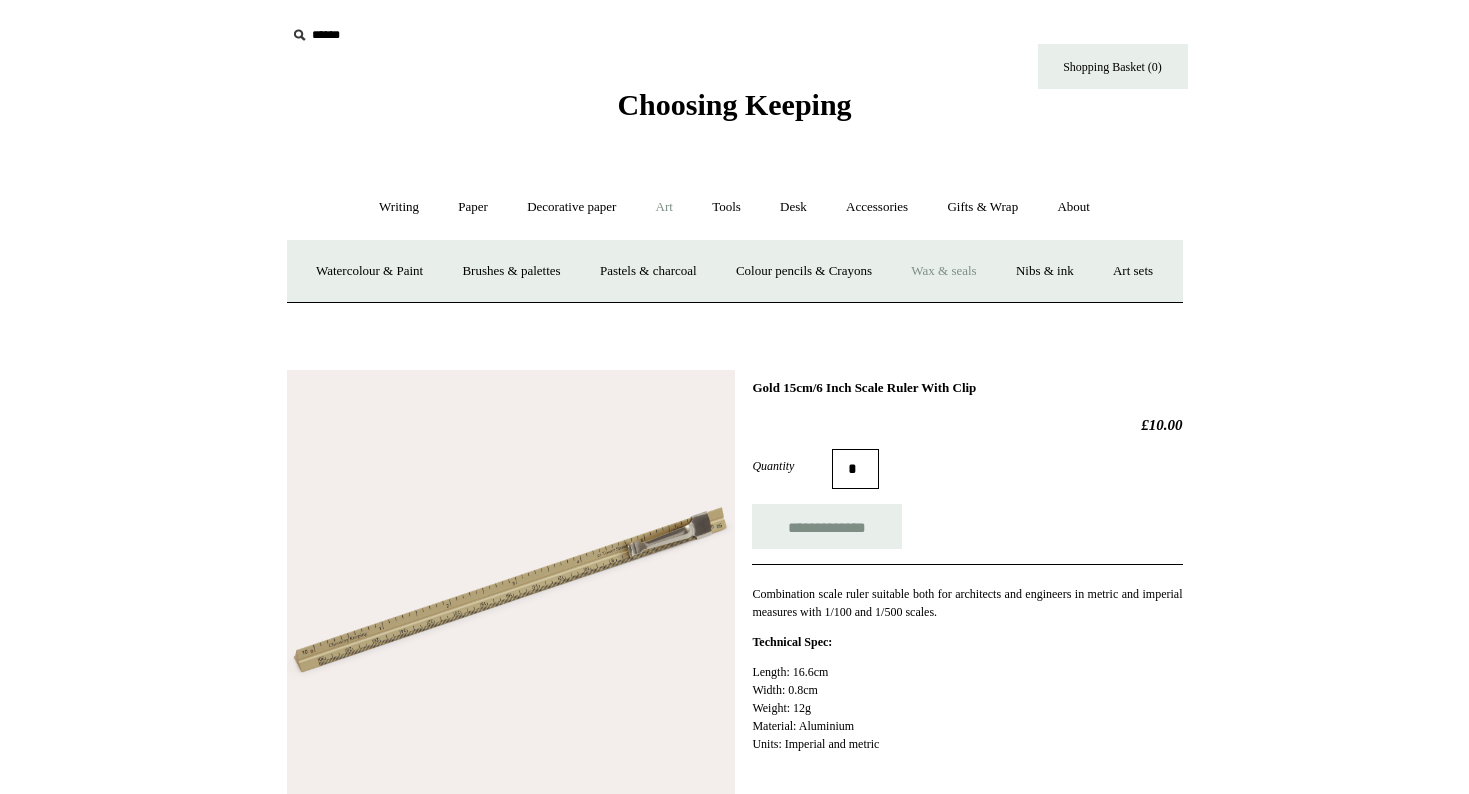 click on "Wax & seals" at bounding box center [943, 271] 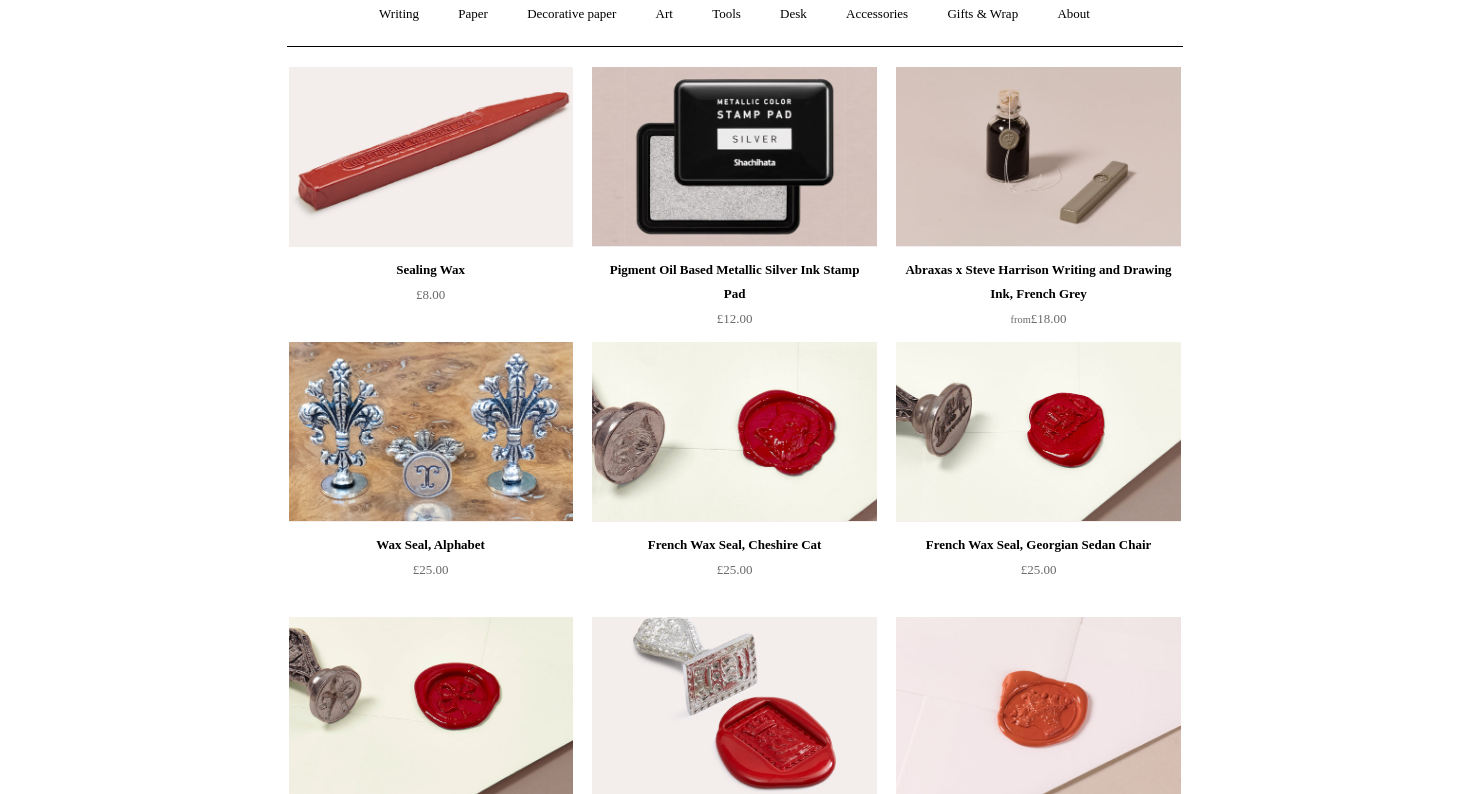 scroll, scrollTop: 196, scrollLeft: 0, axis: vertical 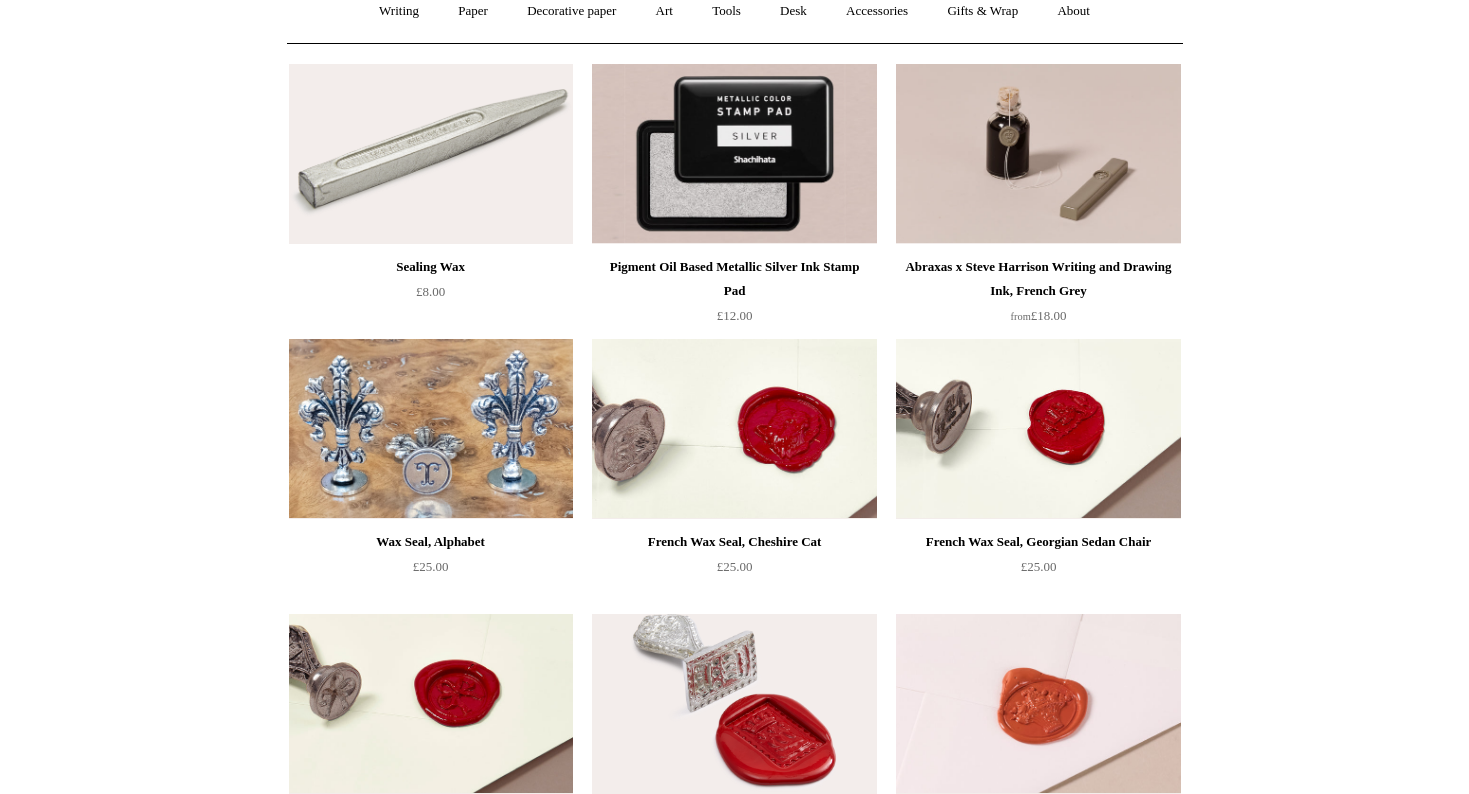 click at bounding box center (431, 154) 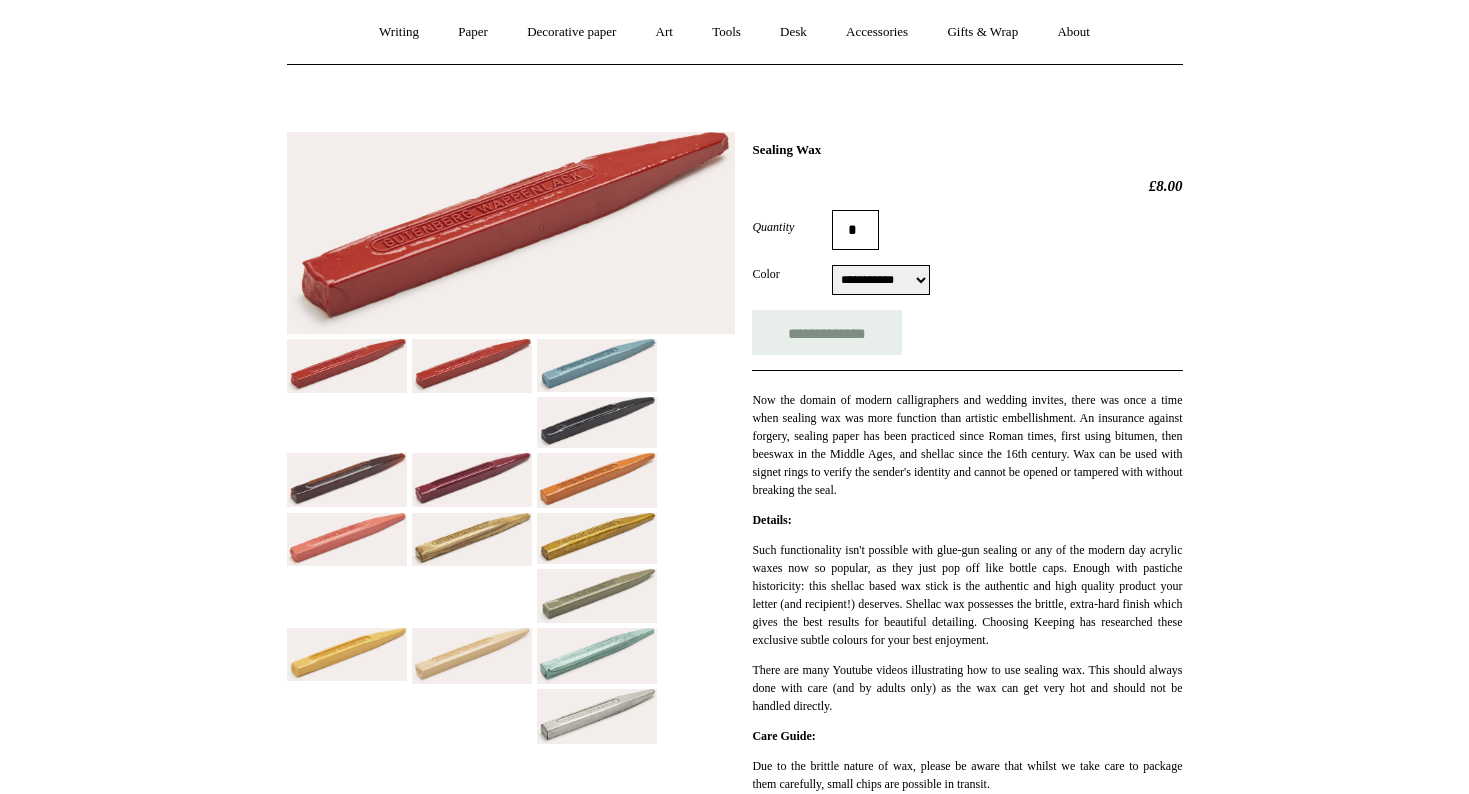 scroll, scrollTop: 169, scrollLeft: 0, axis: vertical 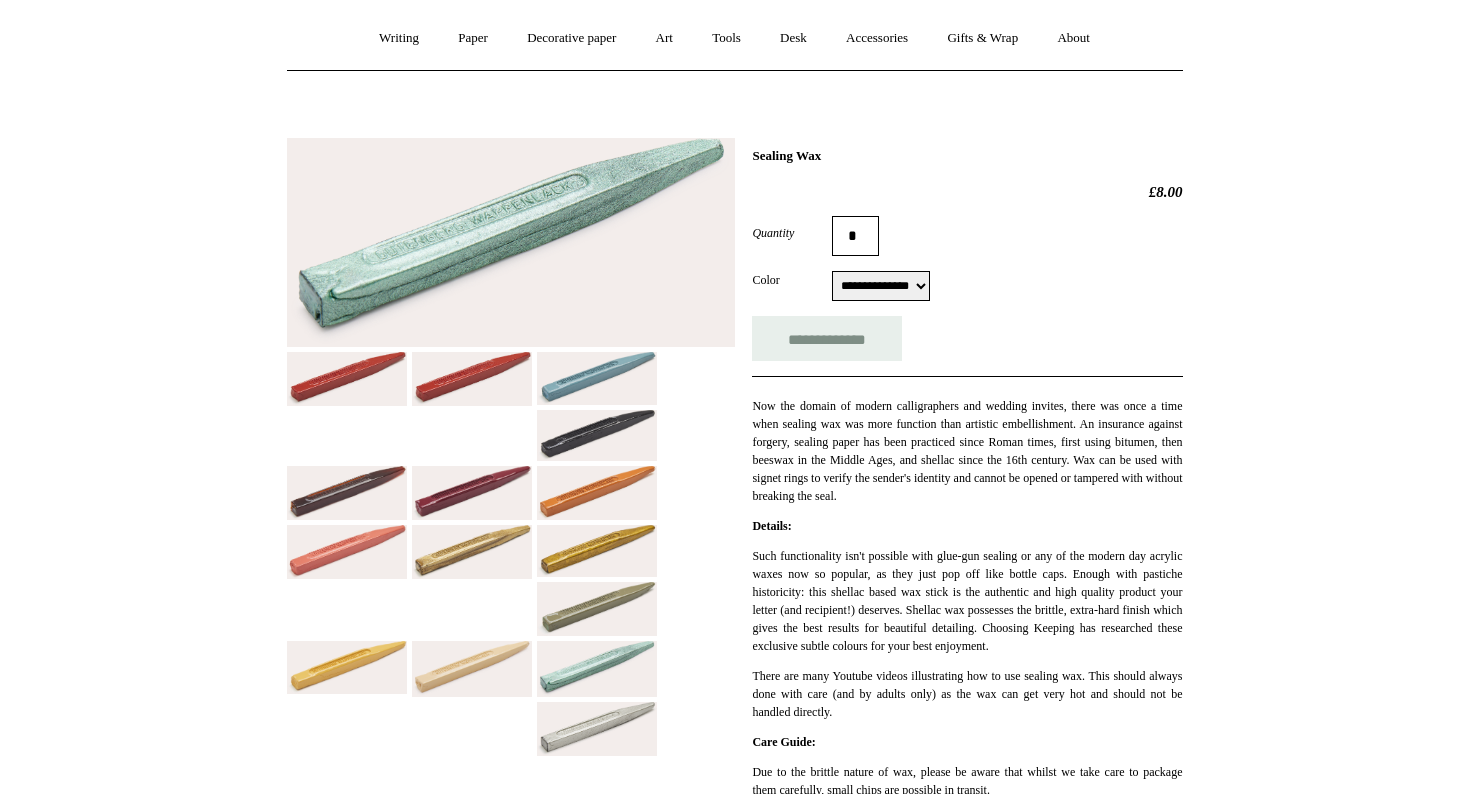 select on "******" 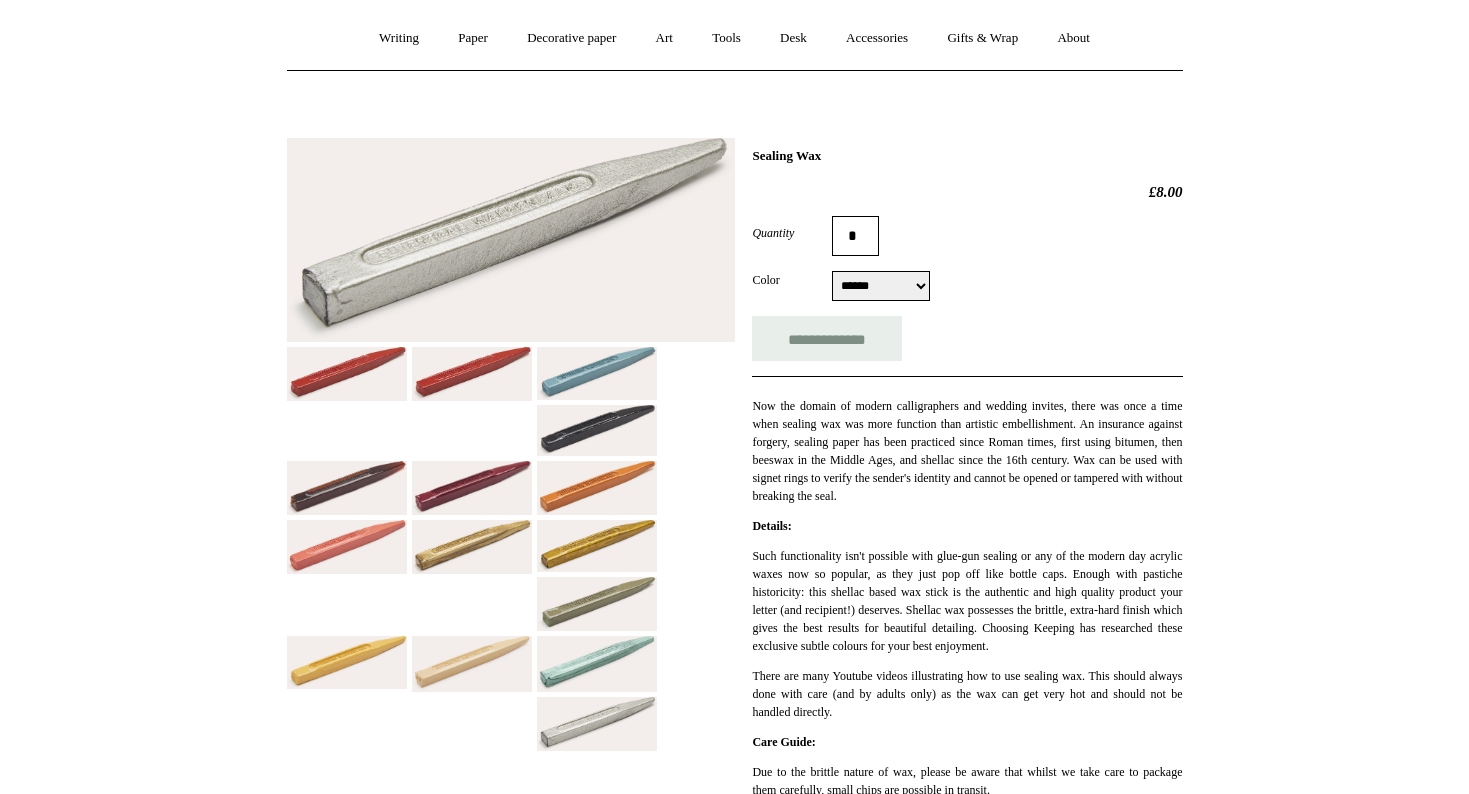 click at bounding box center (597, 430) 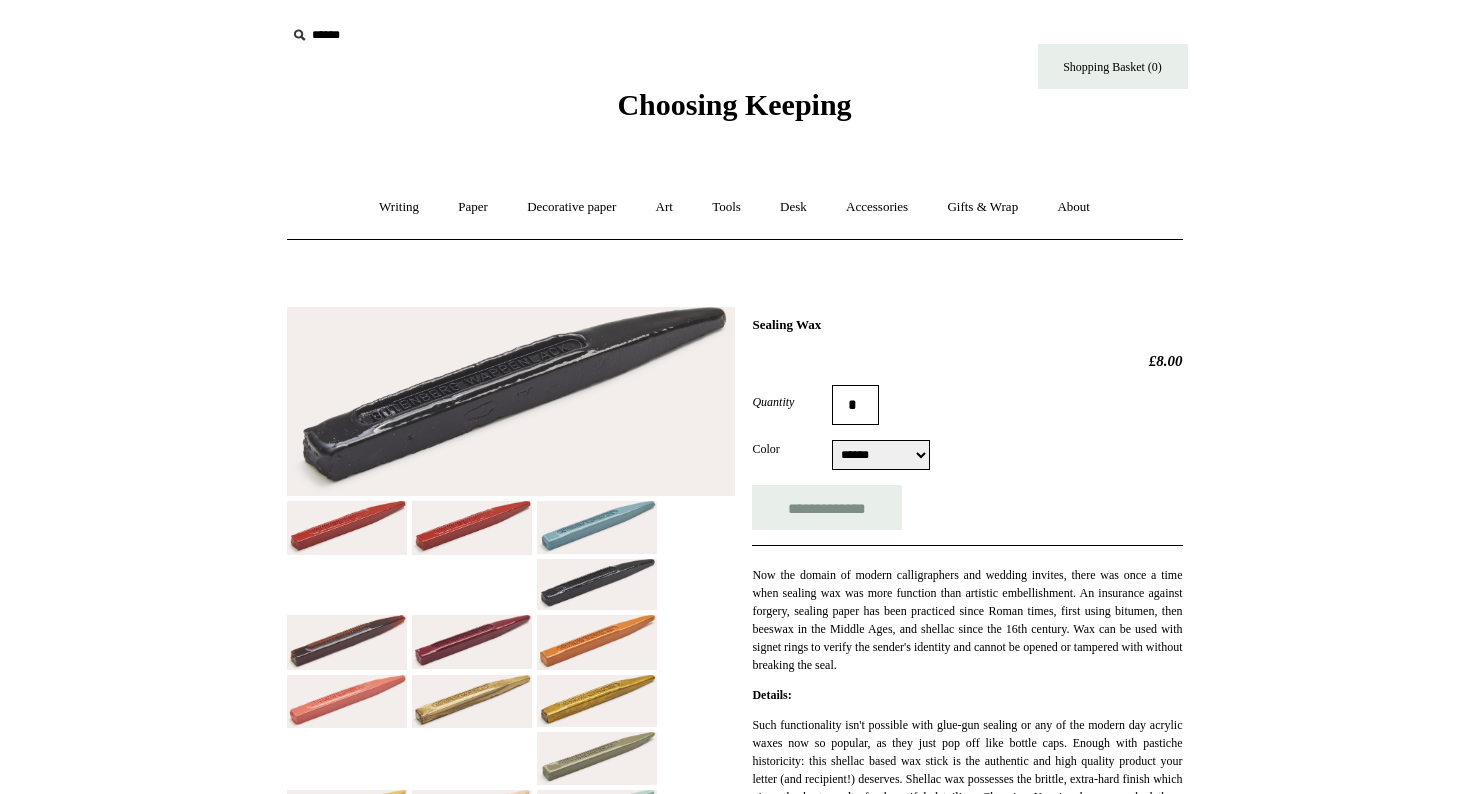 scroll, scrollTop: 0, scrollLeft: 0, axis: both 